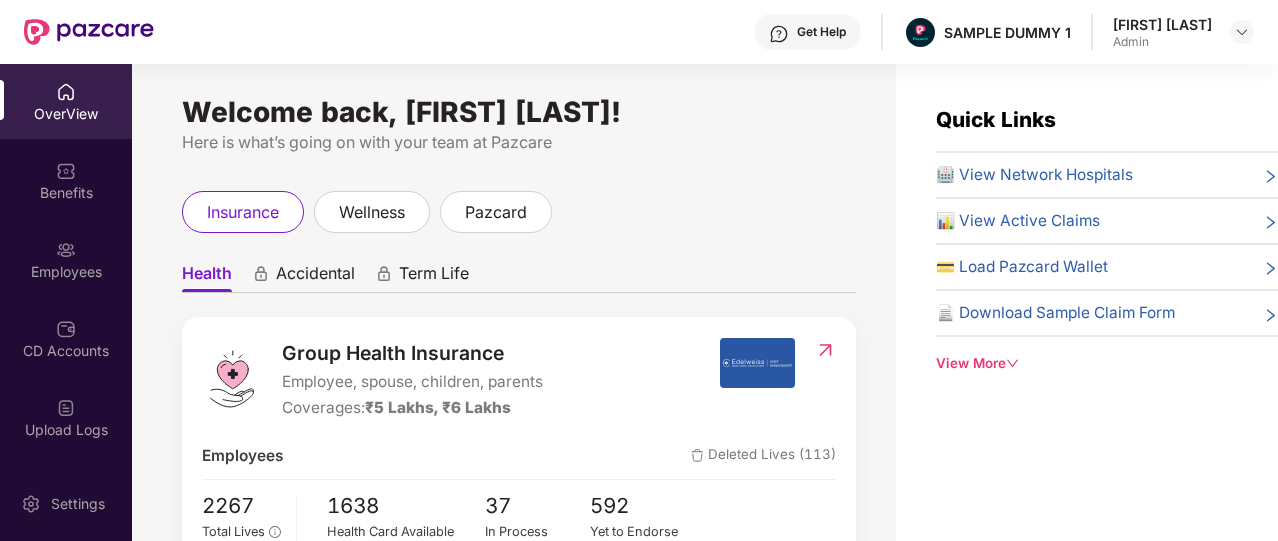 scroll, scrollTop: 0, scrollLeft: 0, axis: both 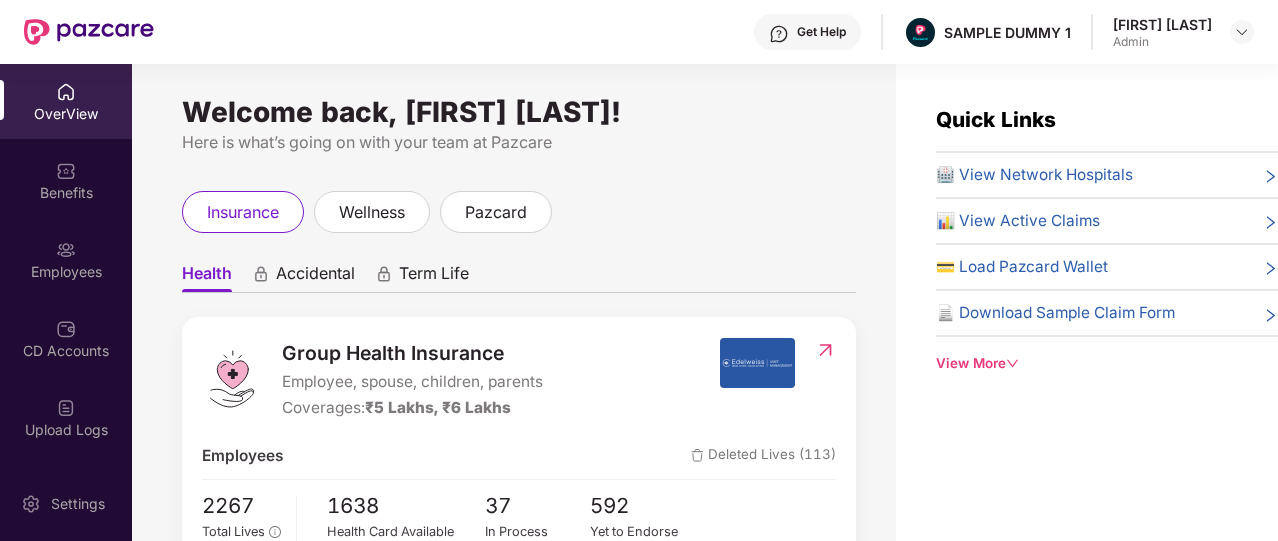 click on "Health" at bounding box center (207, 277) 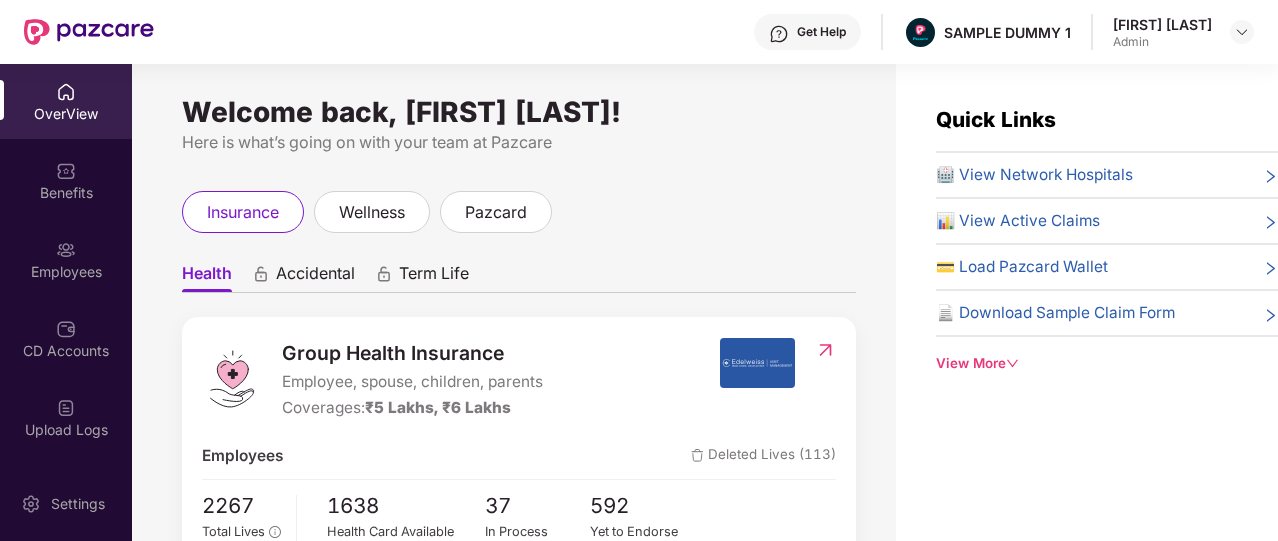 click on "Accidental" at bounding box center (315, 277) 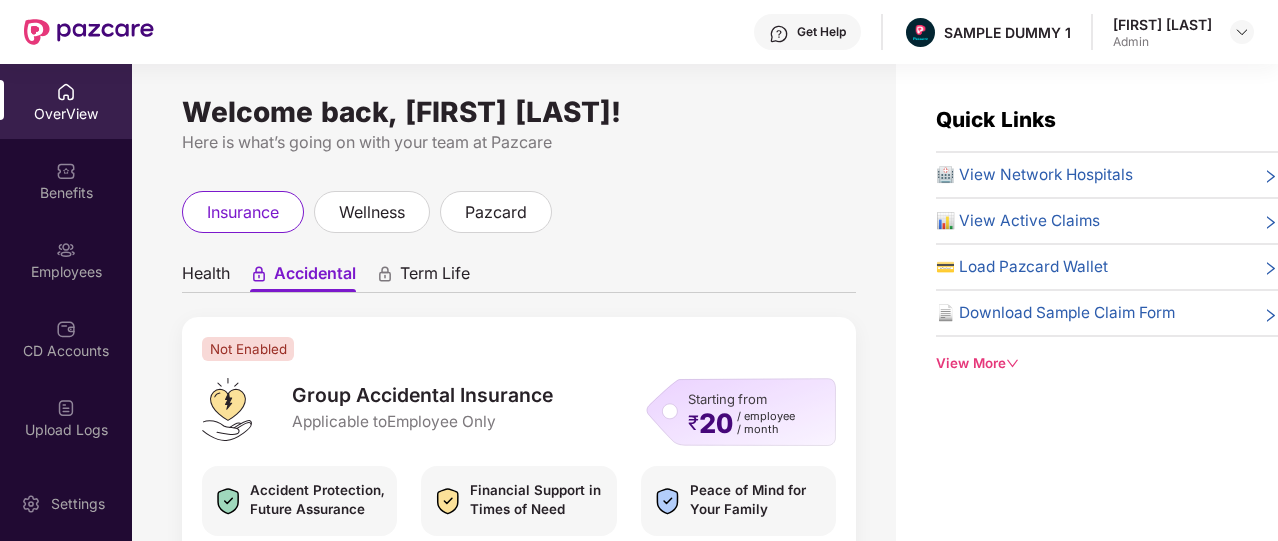 click on "Term Life" at bounding box center (435, 277) 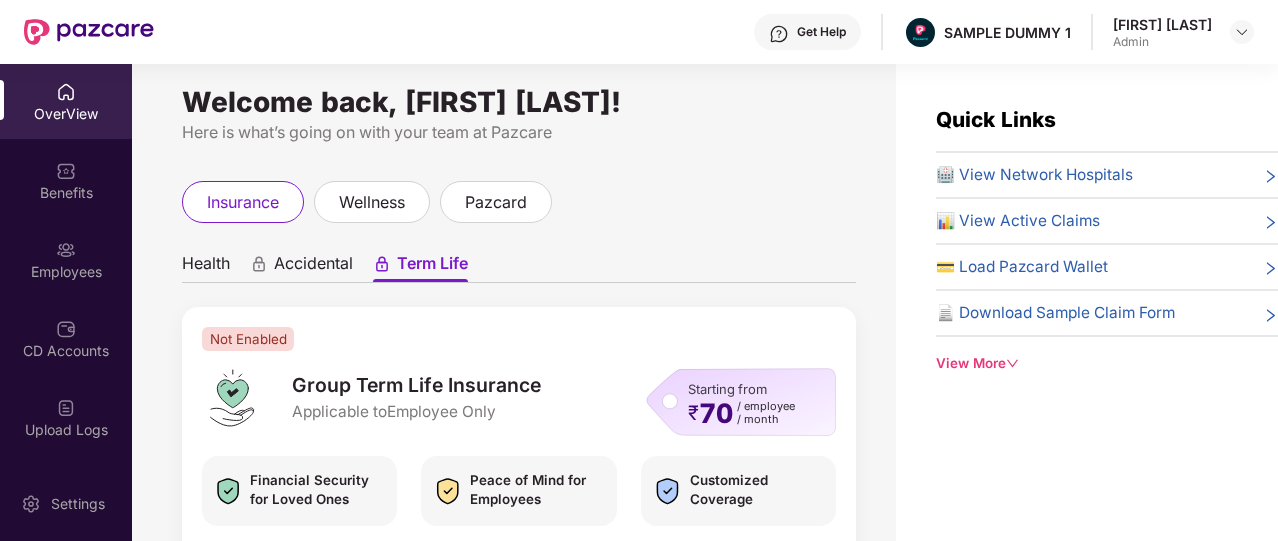 scroll, scrollTop: 0, scrollLeft: 0, axis: both 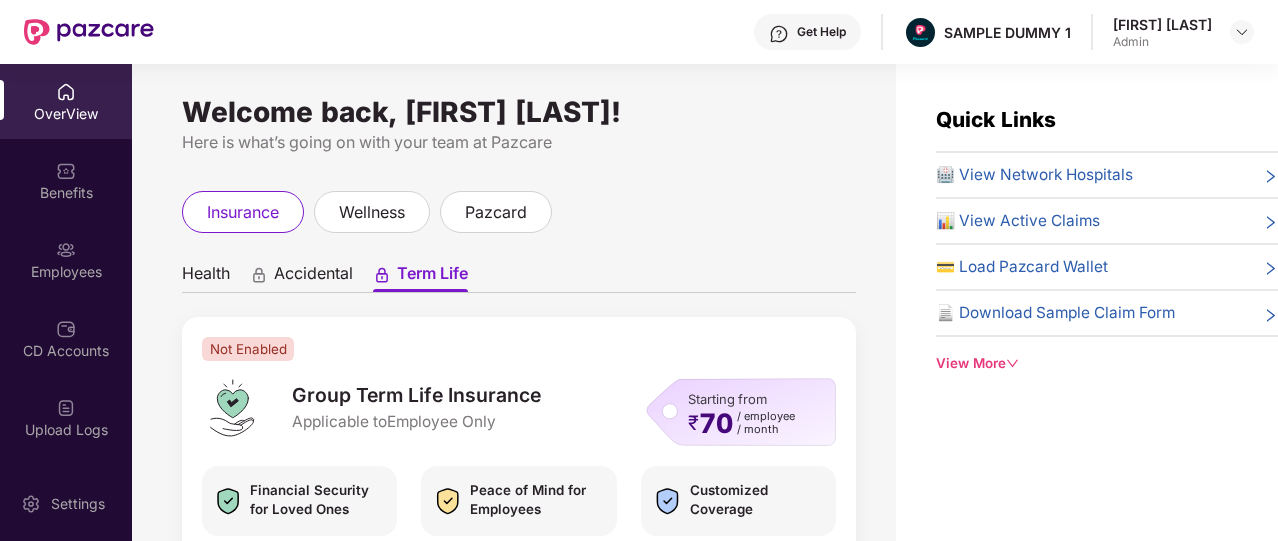 click on "Health" at bounding box center [206, 277] 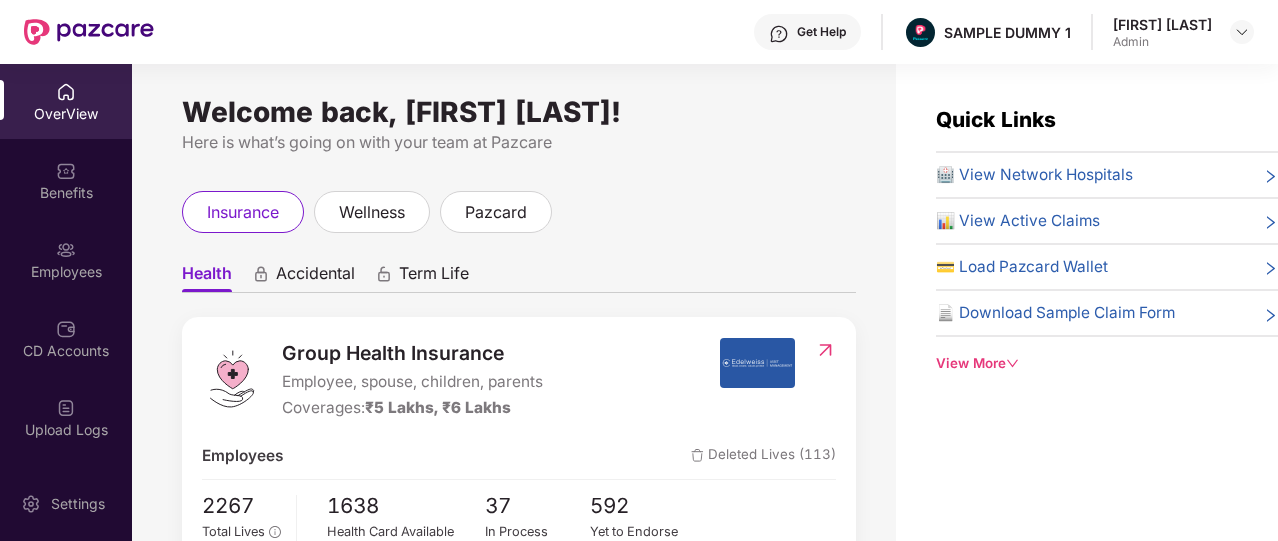 scroll, scrollTop: 221, scrollLeft: 0, axis: vertical 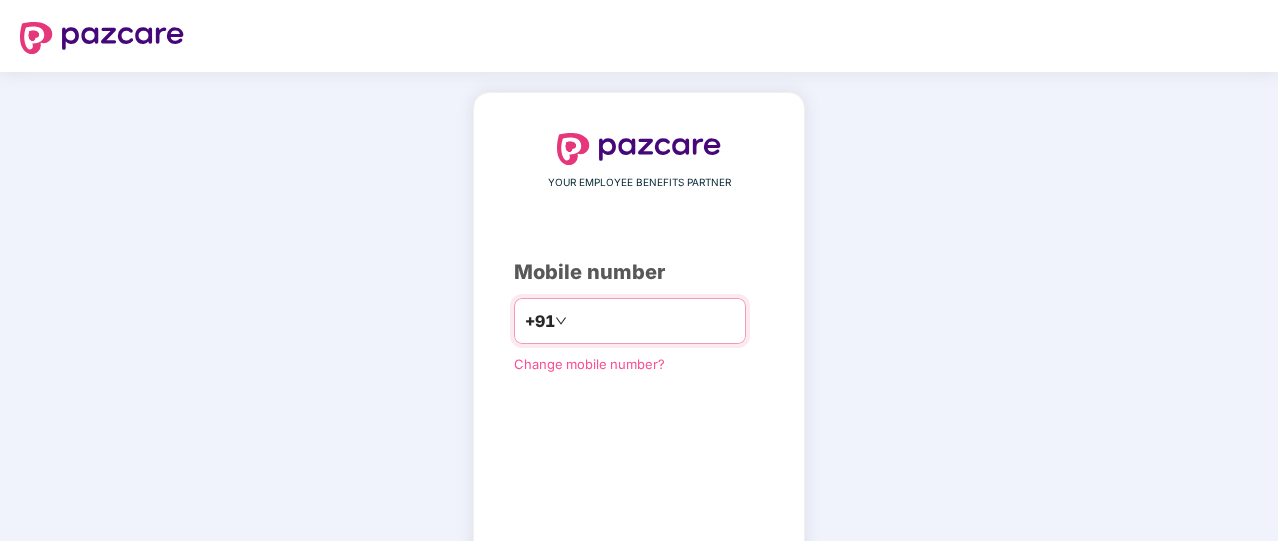 type on "**********" 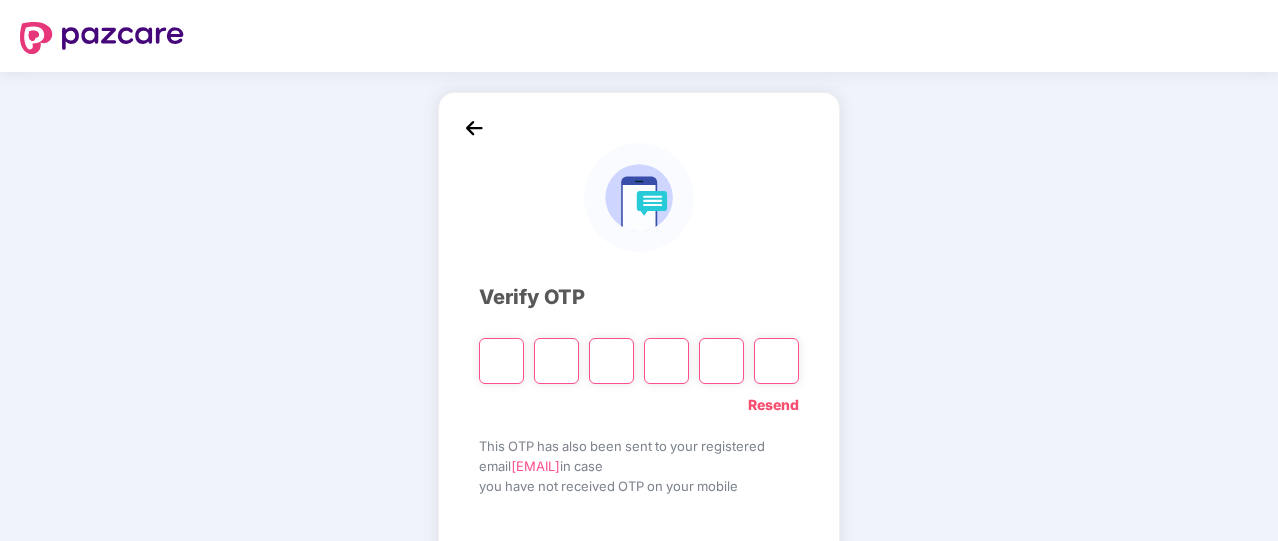 type on "*" 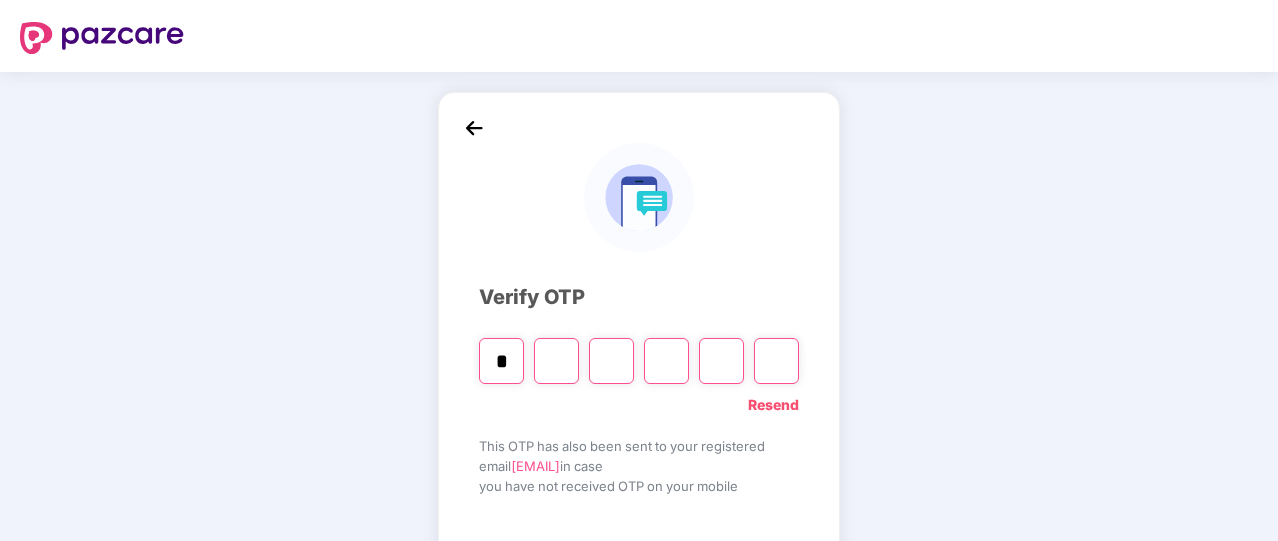 type on "*" 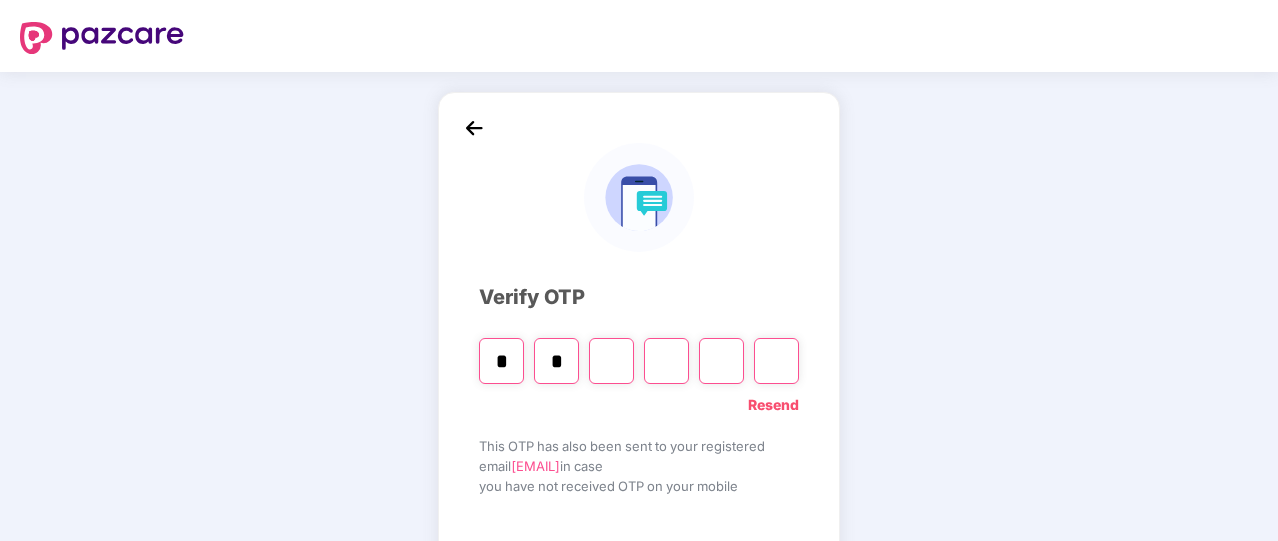 type on "*" 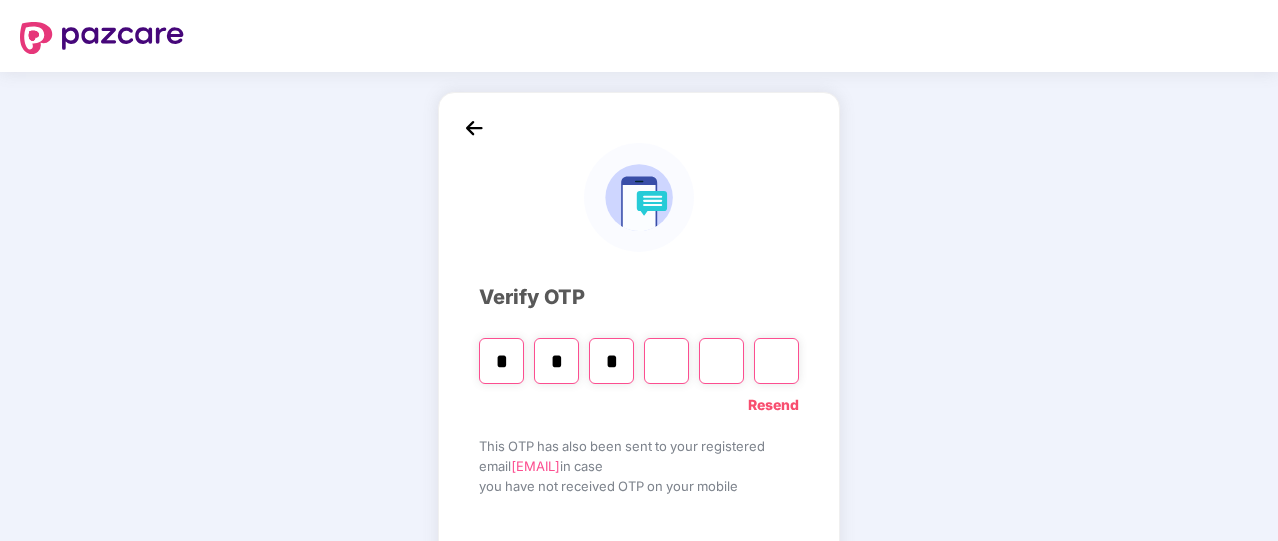 type on "*" 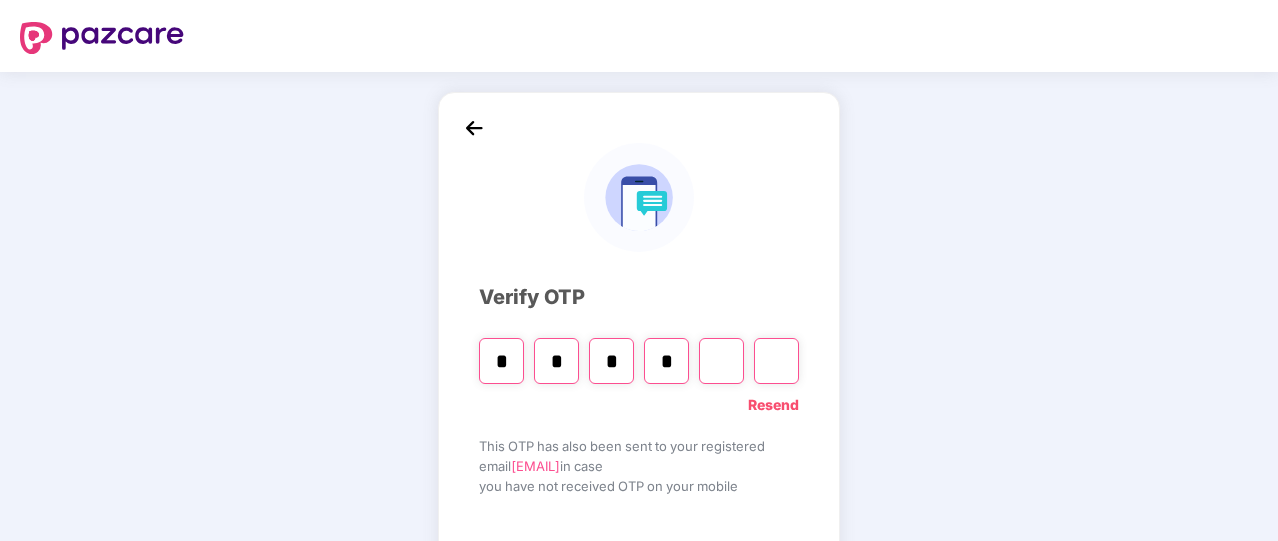 type on "*" 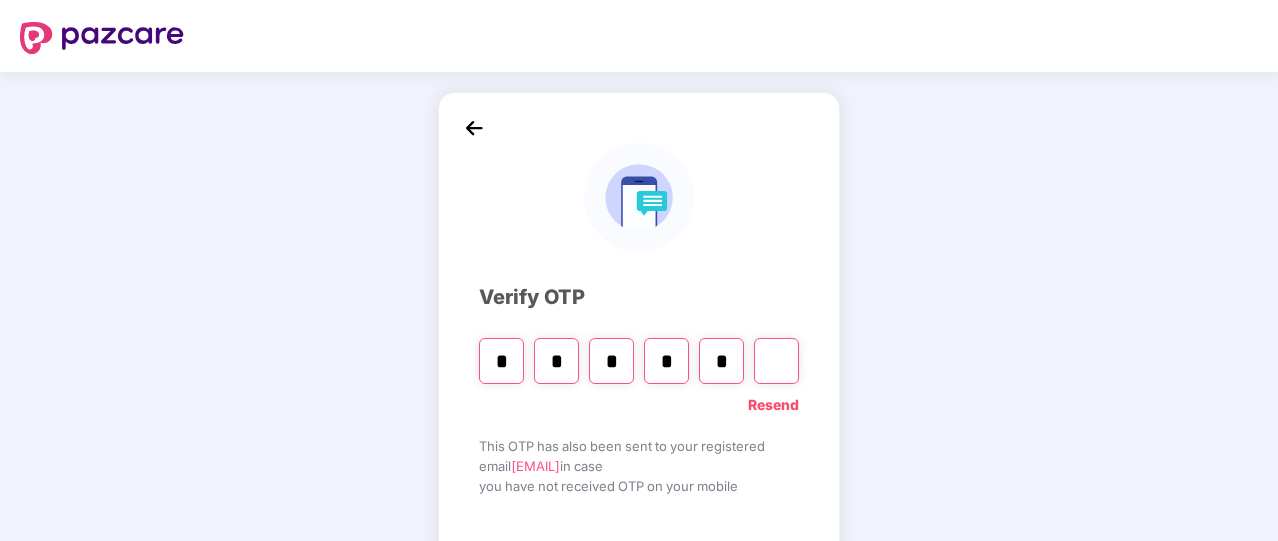 type on "*" 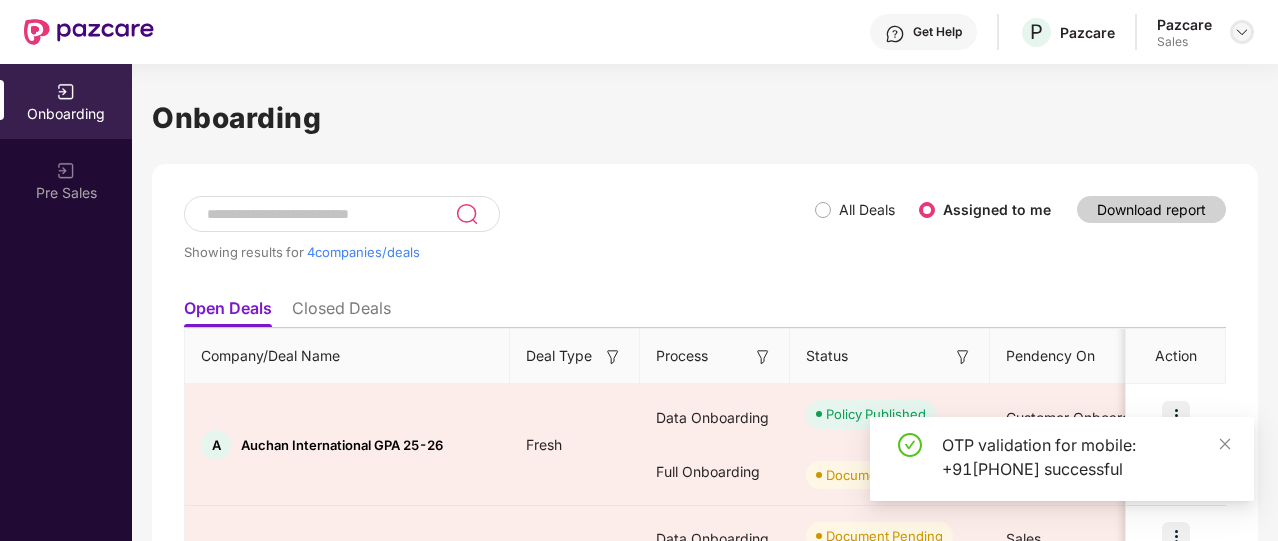 click at bounding box center [1242, 32] 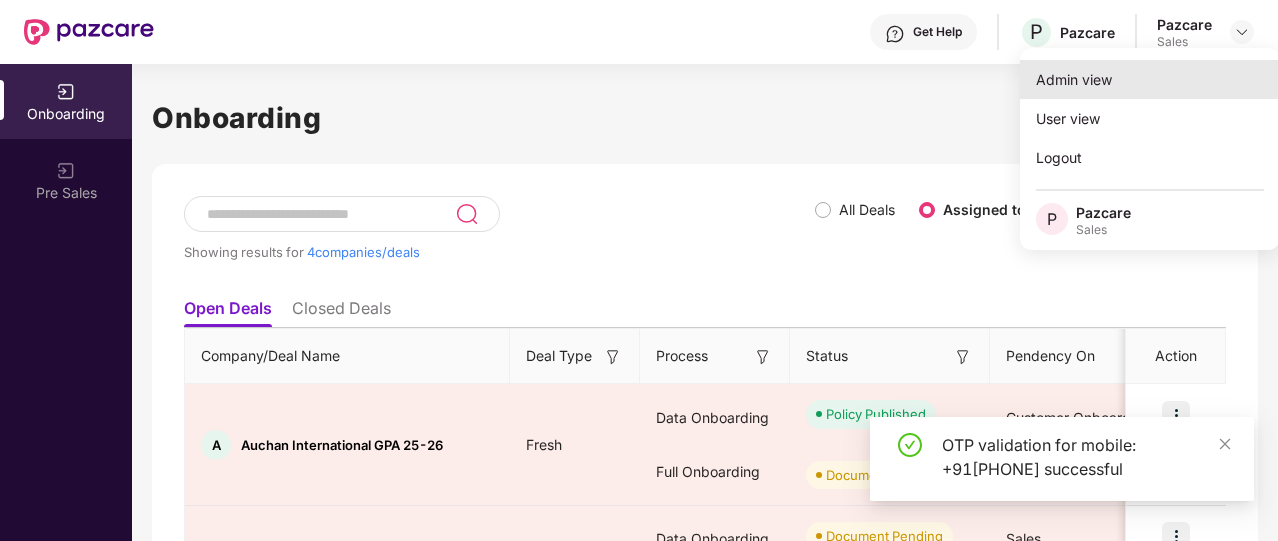 click on "Admin view" at bounding box center [1150, 79] 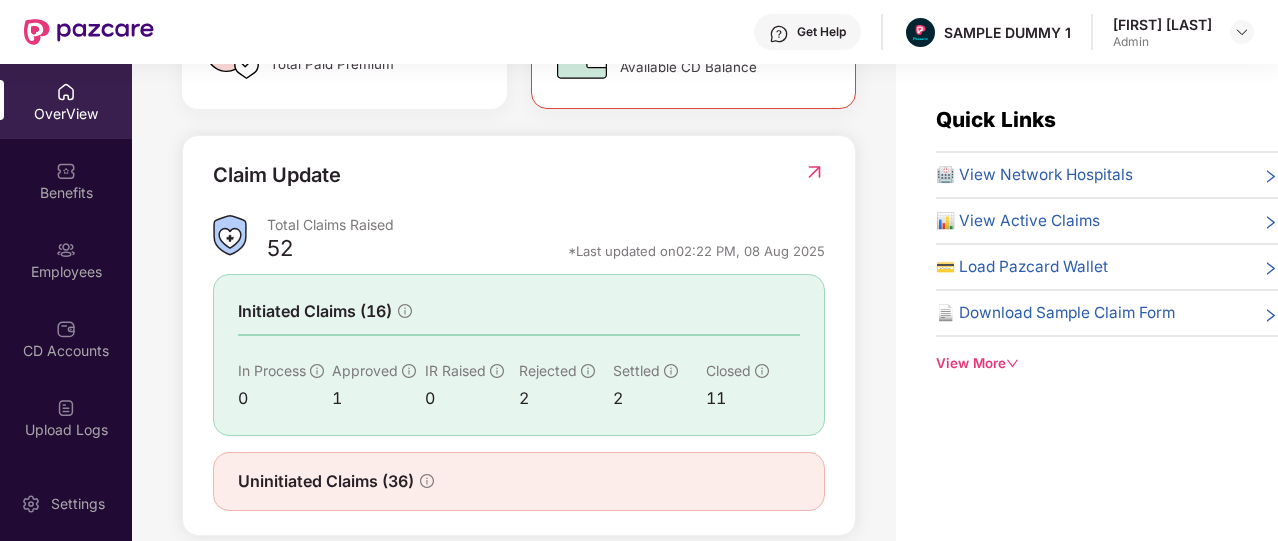 scroll, scrollTop: 699, scrollLeft: 0, axis: vertical 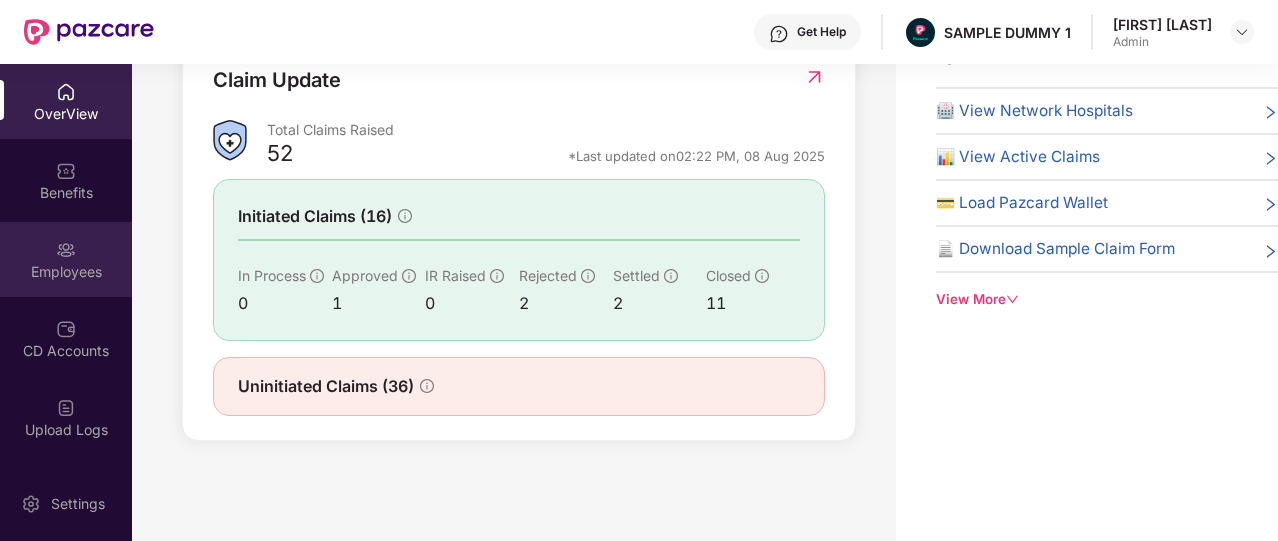 click on "Employees" at bounding box center [66, 272] 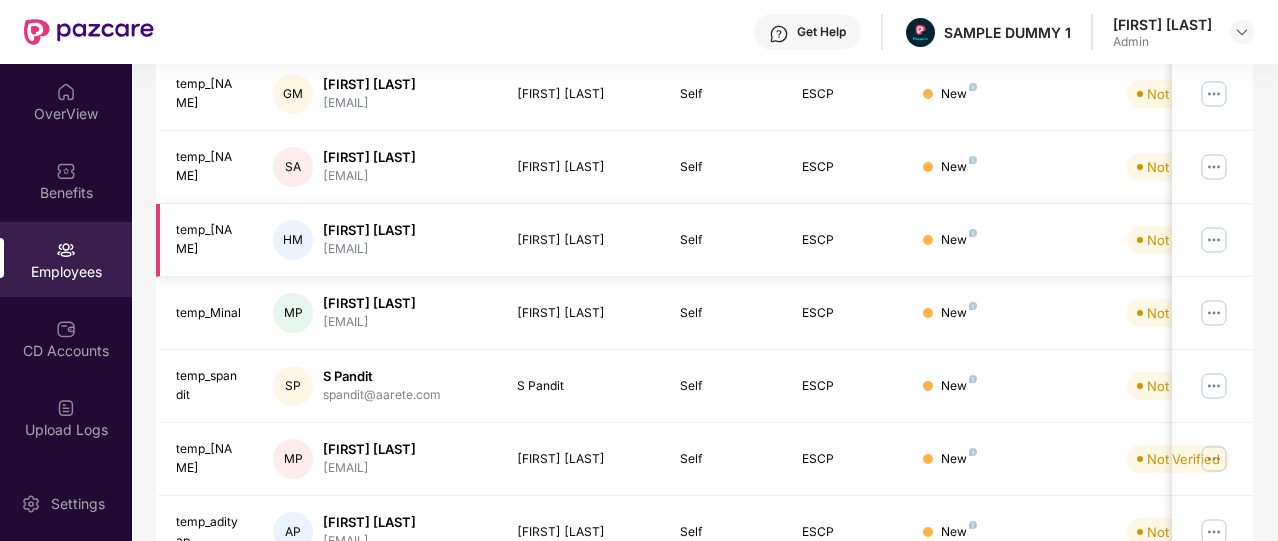scroll, scrollTop: 431, scrollLeft: 0, axis: vertical 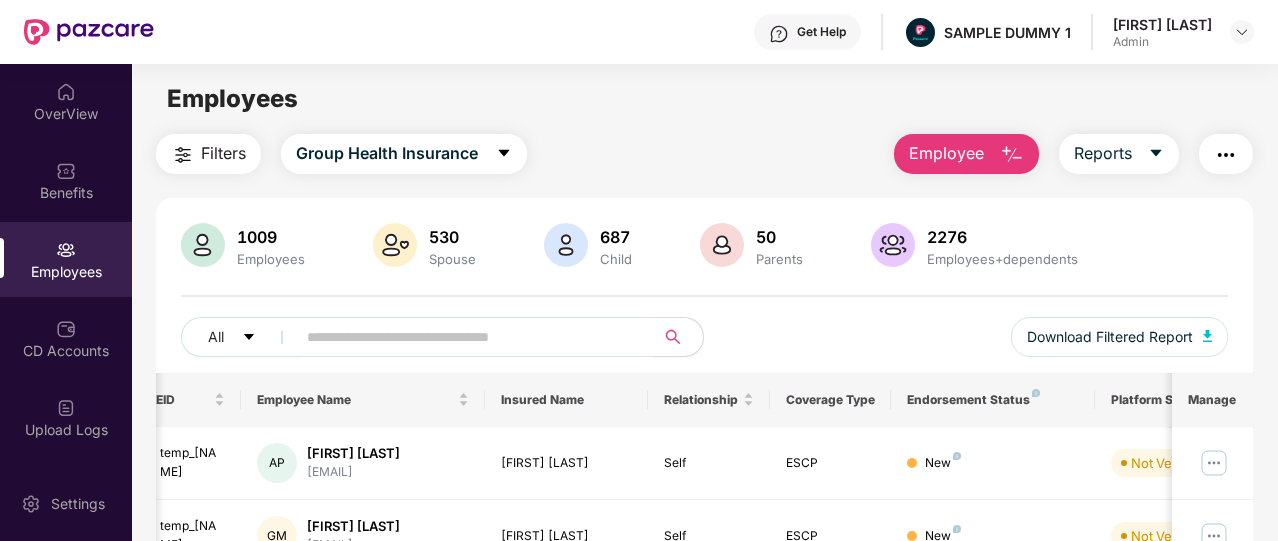 click on "Employee" at bounding box center [946, 153] 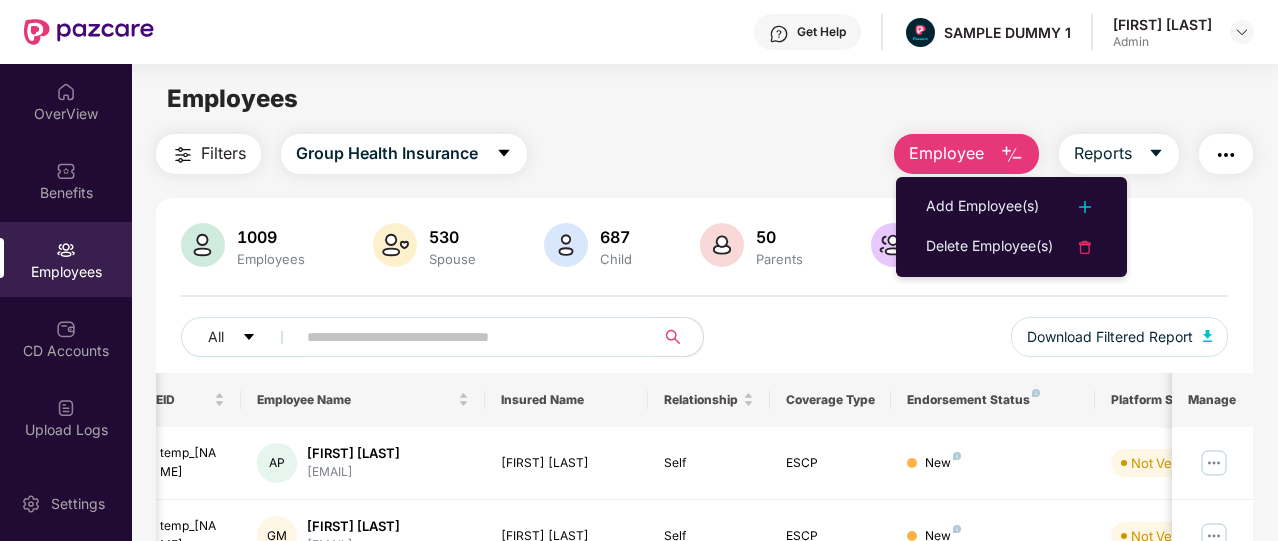 click on "Employees" at bounding box center [704, 99] 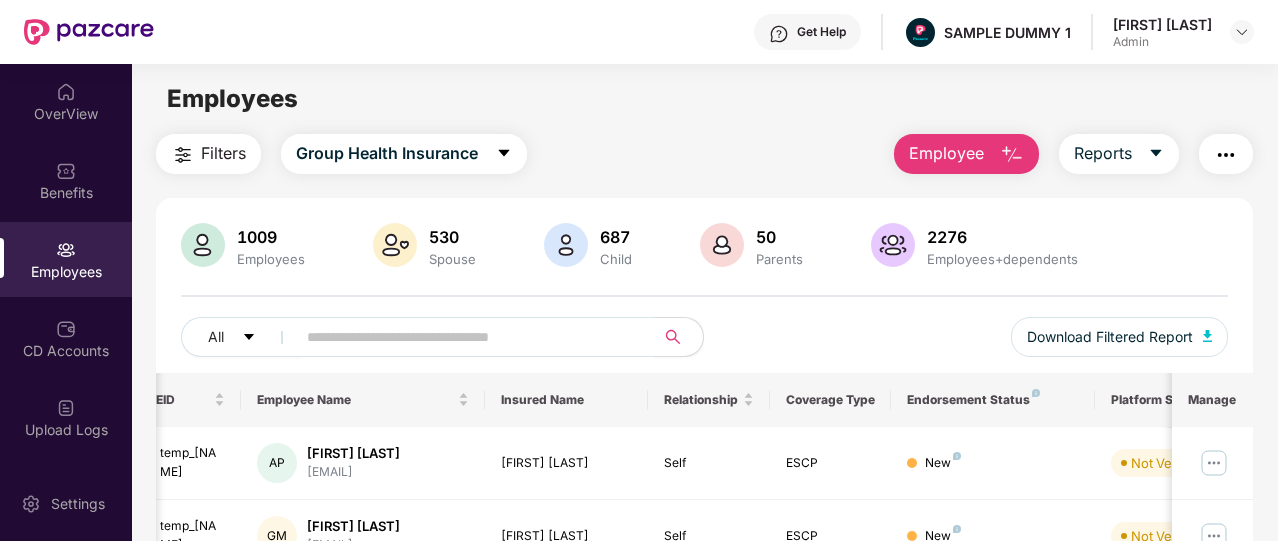 click on "Get Help" at bounding box center (821, 32) 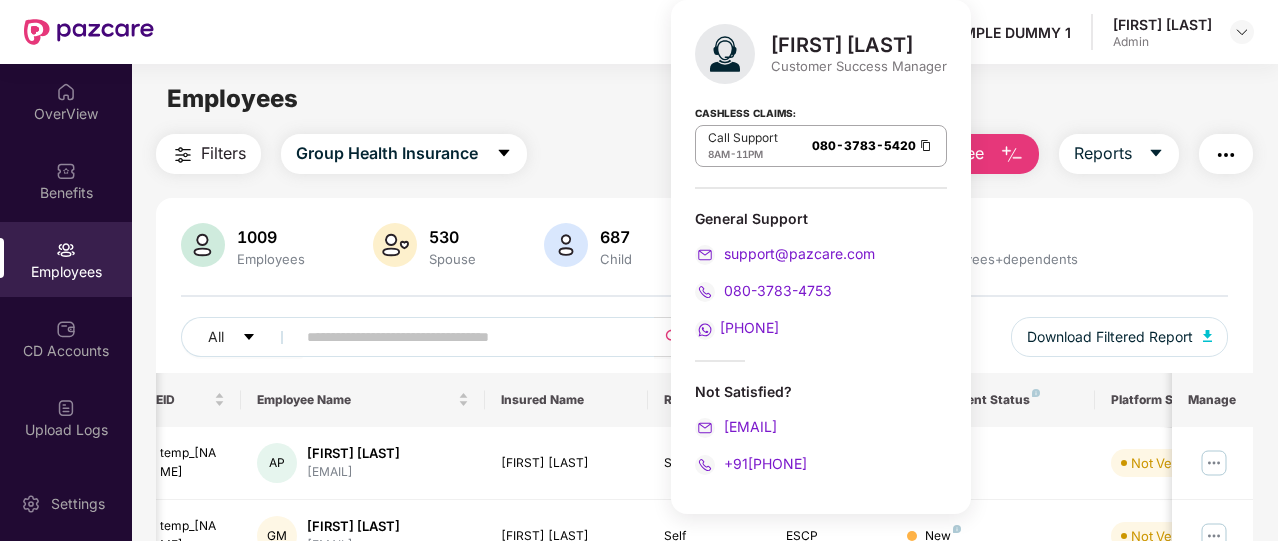 click on "[FIRST] [LAST]" at bounding box center (859, 45) 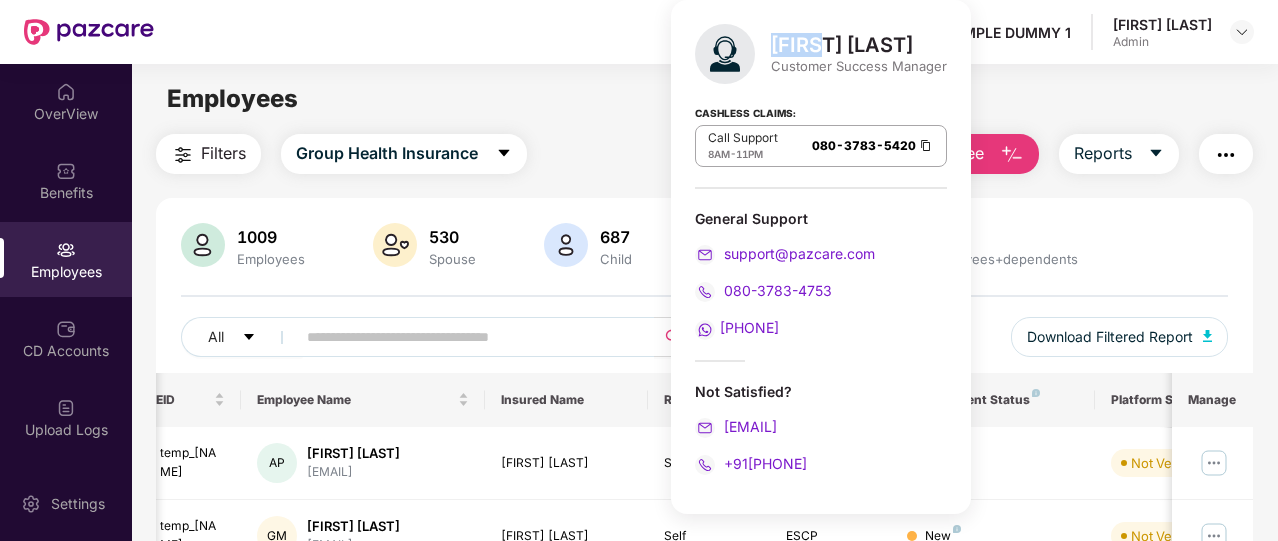 click on "[FIRST] [LAST]" at bounding box center (859, 45) 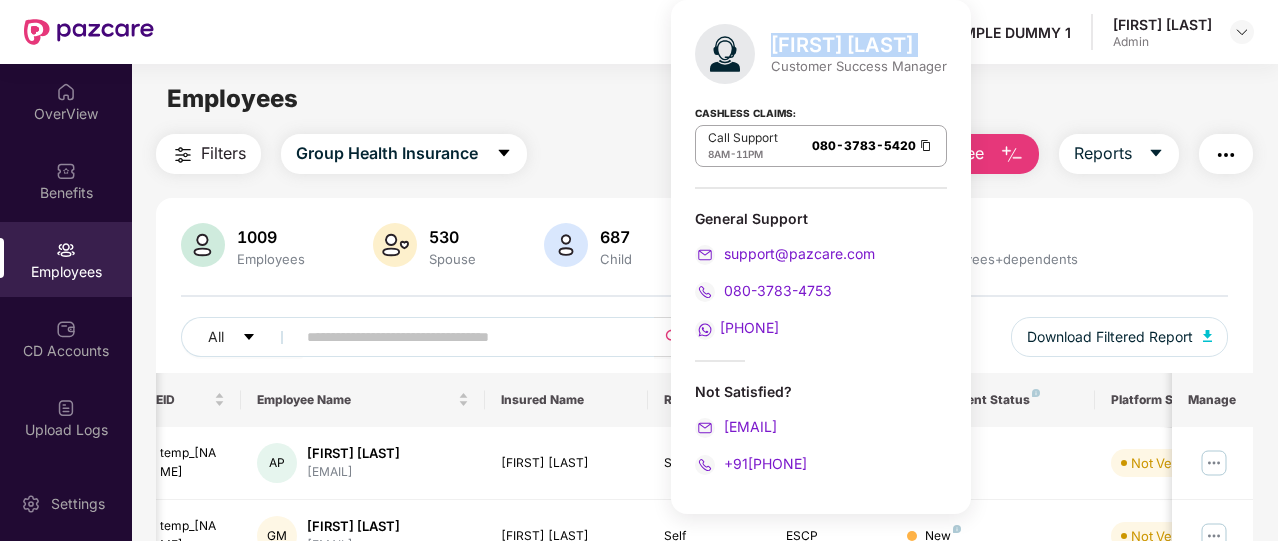 click on "[FIRST] [LAST]" at bounding box center (859, 45) 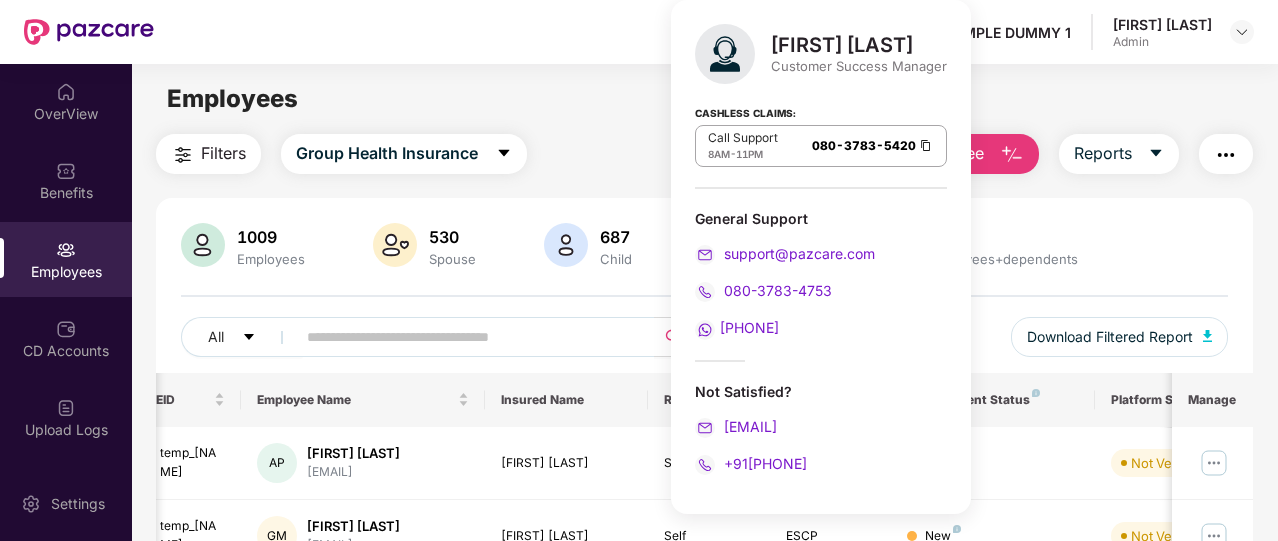 click on "Customer Success Manager" at bounding box center (859, 66) 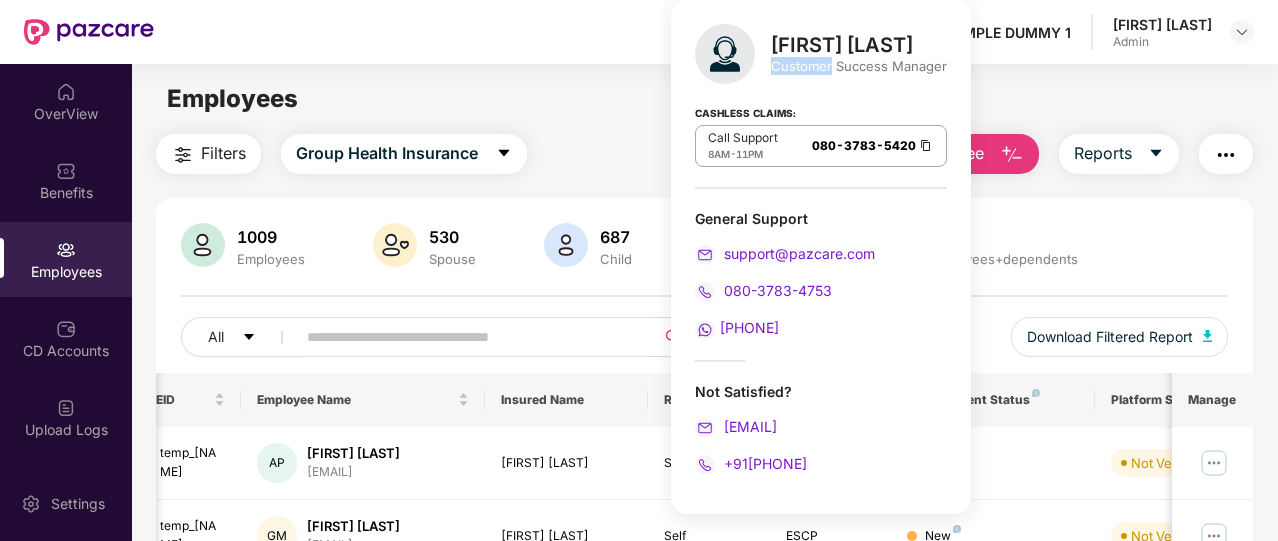 click on "Customer Success Manager" at bounding box center [859, 66] 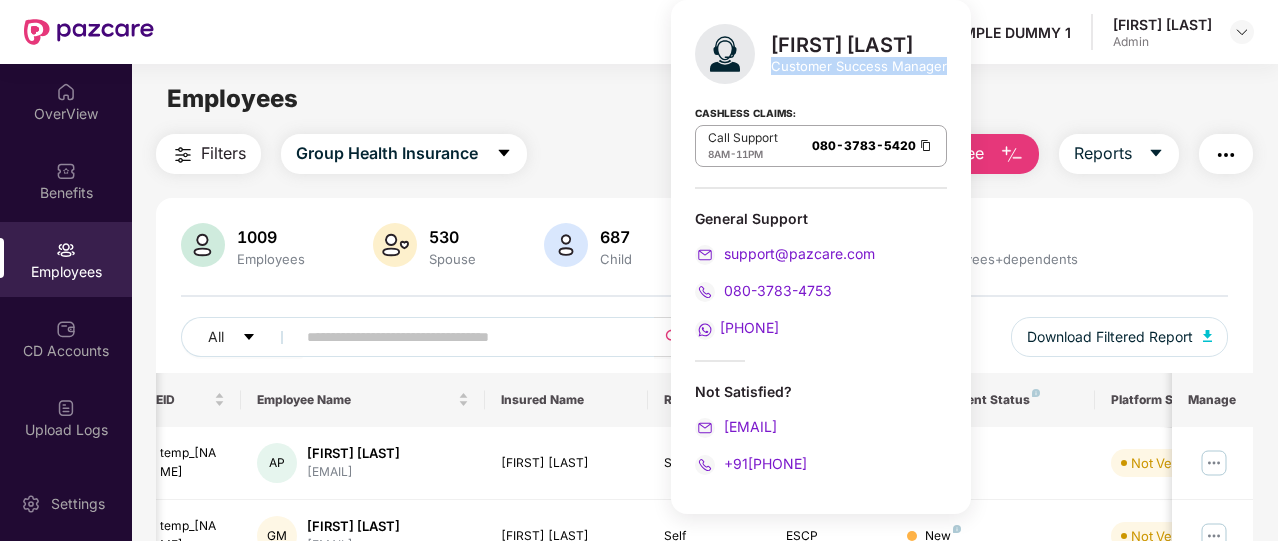 click on "Customer Success Manager" at bounding box center [859, 66] 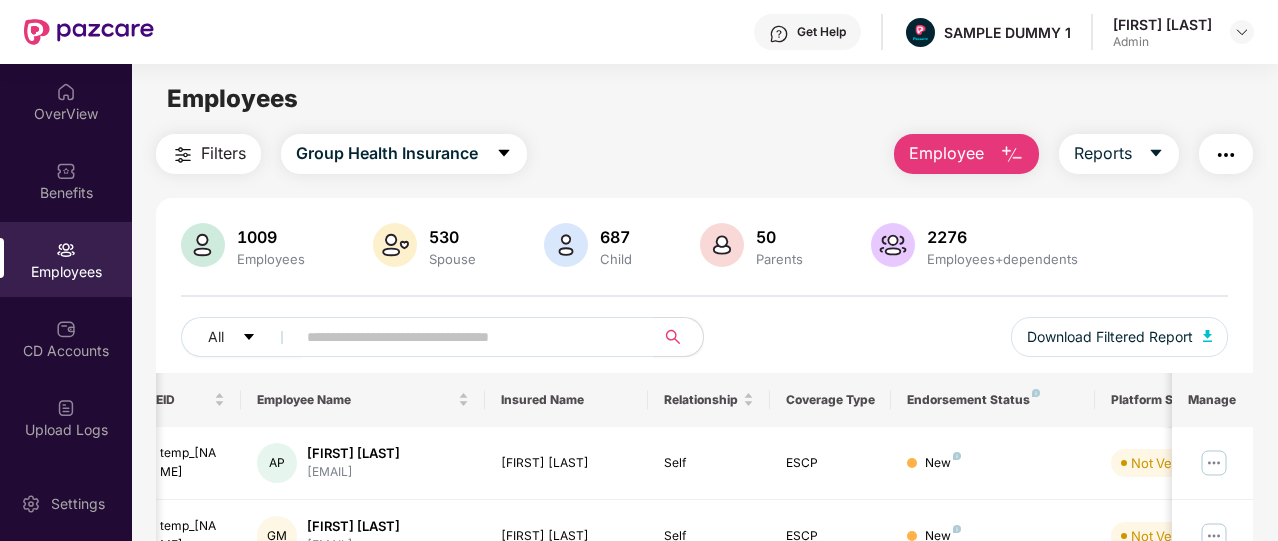 click on "Employees" at bounding box center (704, 99) 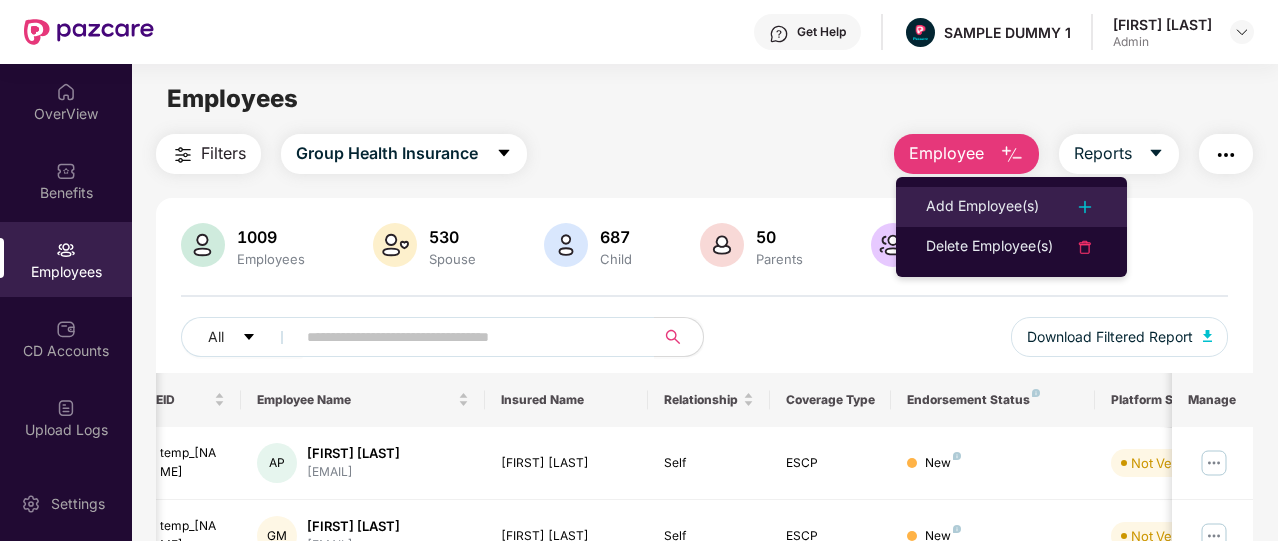 click on "Add Employee(s)" at bounding box center [1011, 207] 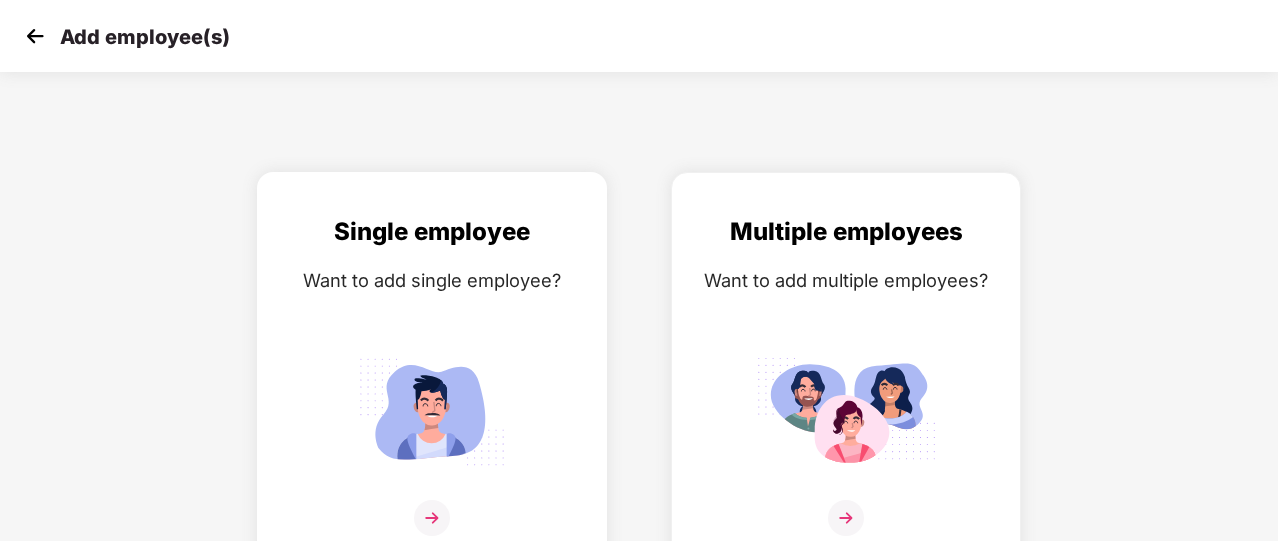 scroll, scrollTop: 24, scrollLeft: 0, axis: vertical 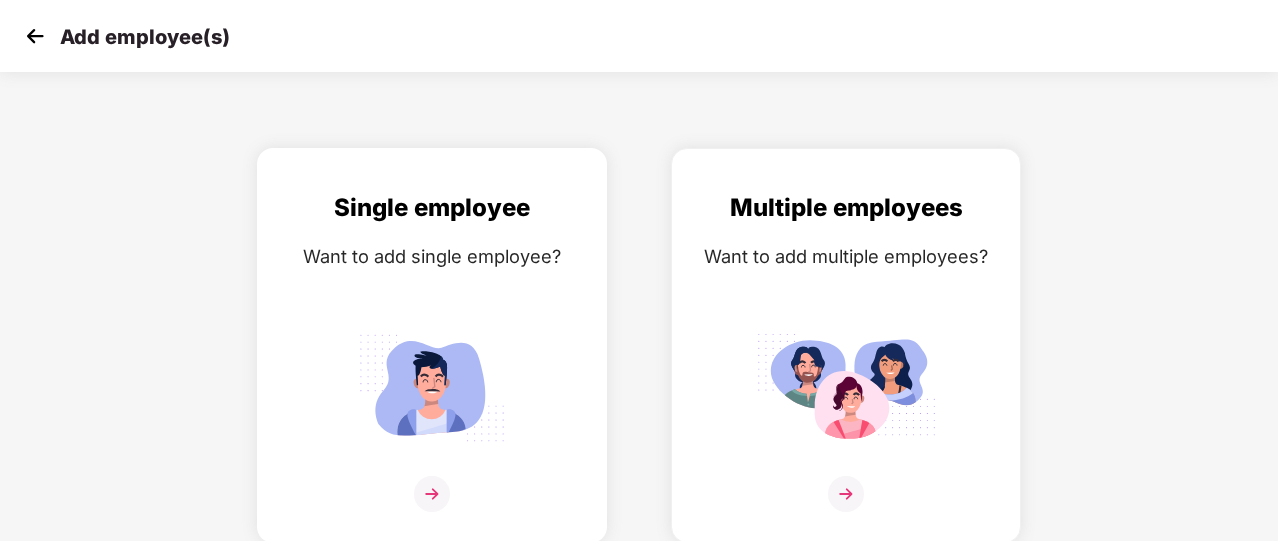 click on "Single employee Want to add single employee?" at bounding box center [432, 363] 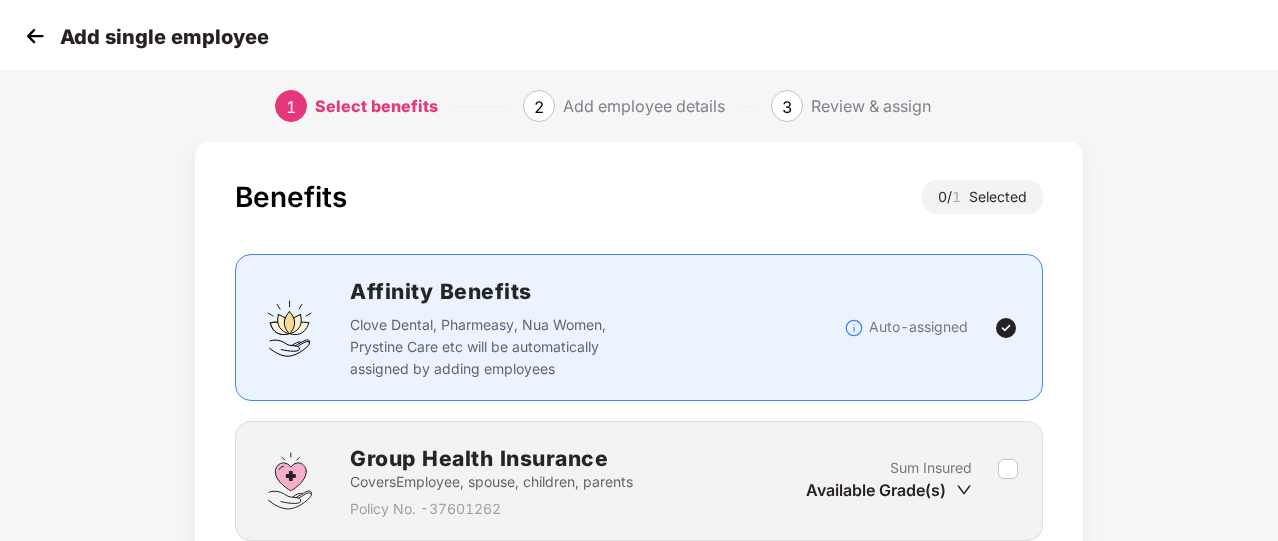 scroll, scrollTop: 196, scrollLeft: 0, axis: vertical 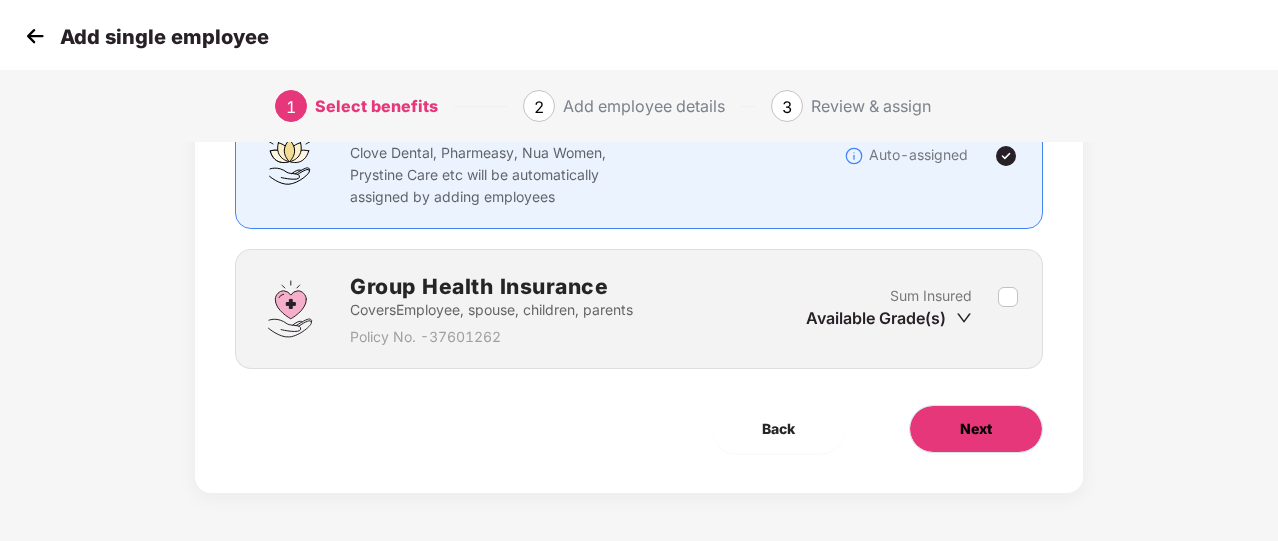 click on "Next" at bounding box center [976, 429] 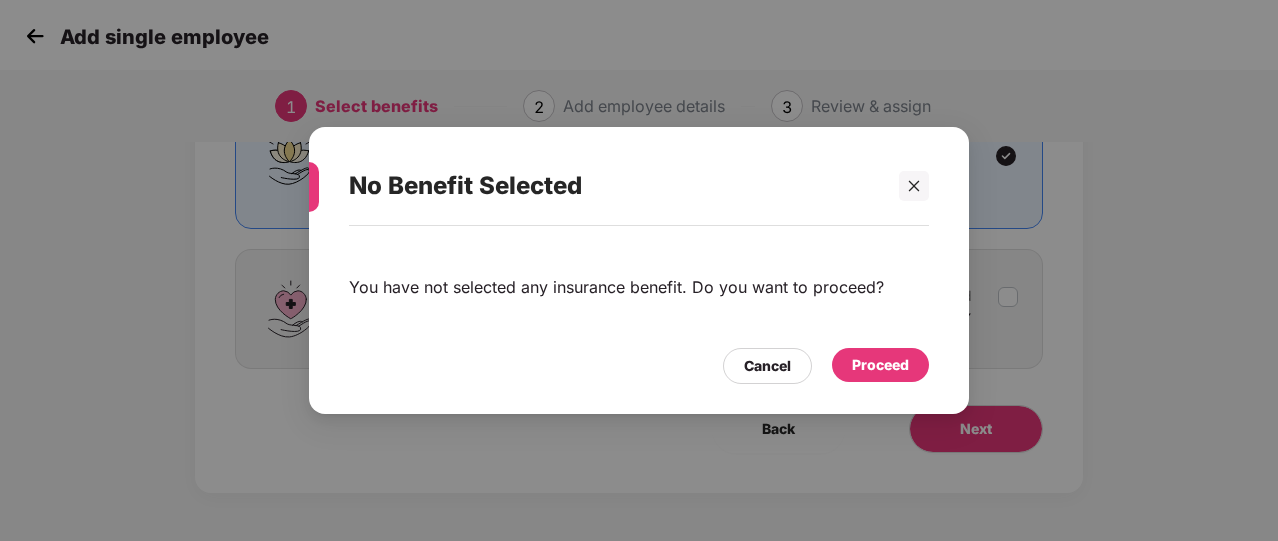 click on "Proceed" at bounding box center (880, 365) 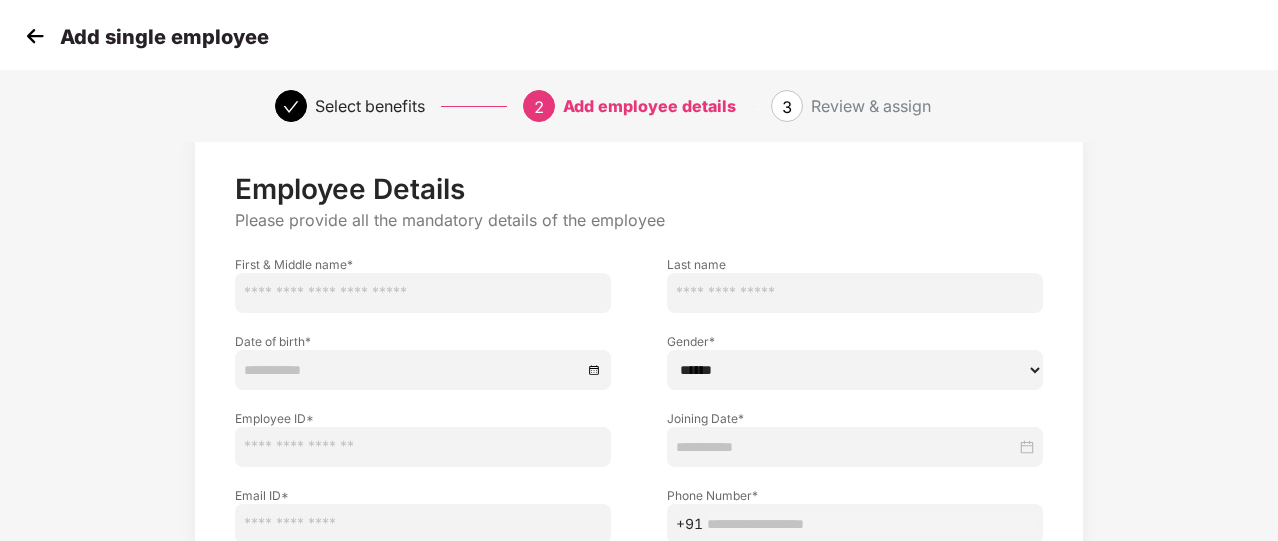 scroll, scrollTop: 260, scrollLeft: 0, axis: vertical 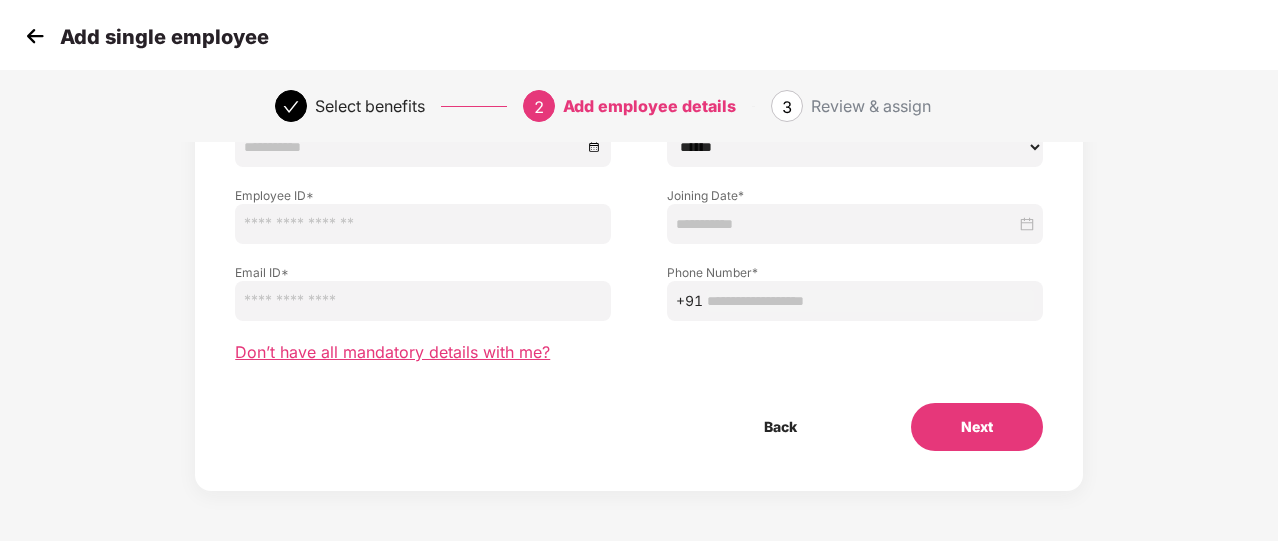 click on "Don’t have all mandatory details with me?" at bounding box center (392, 352) 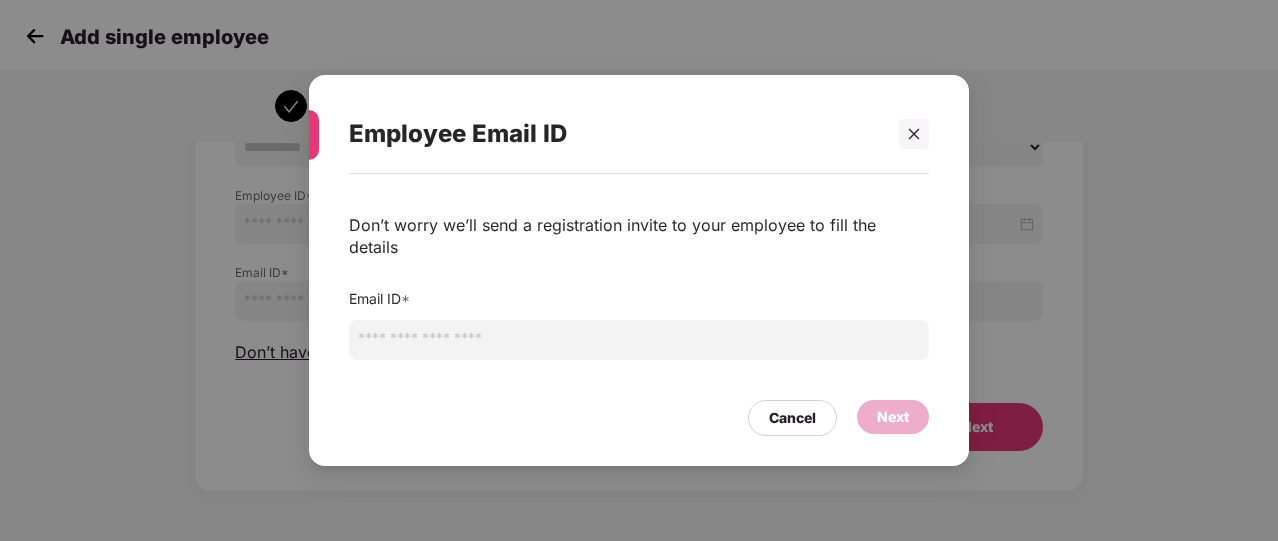 click at bounding box center (639, 340) 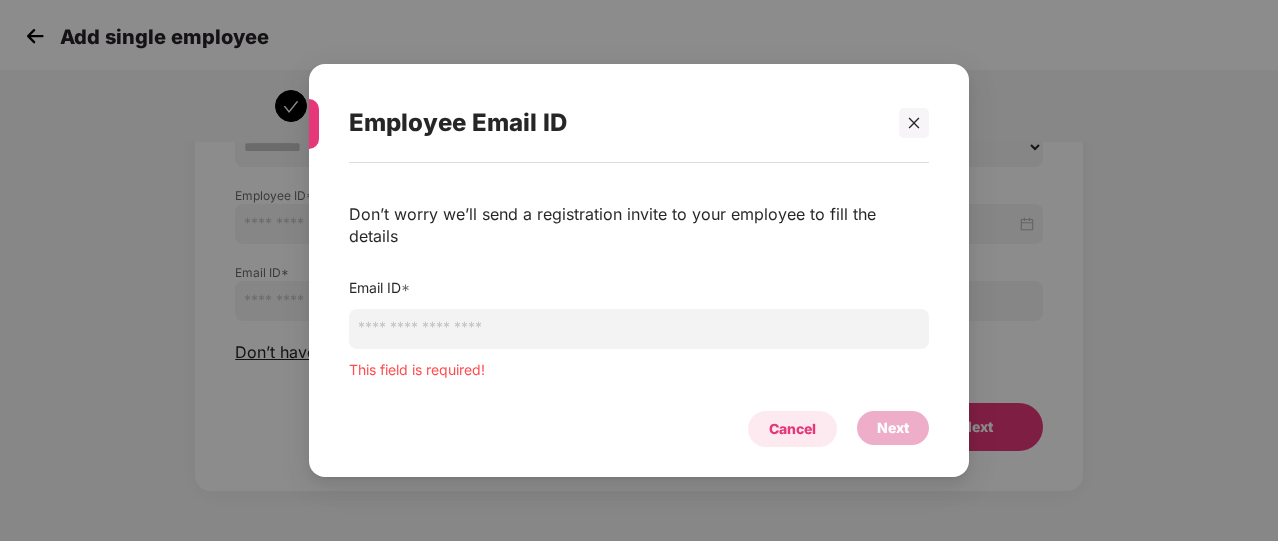 click on "Cancel" at bounding box center [792, 429] 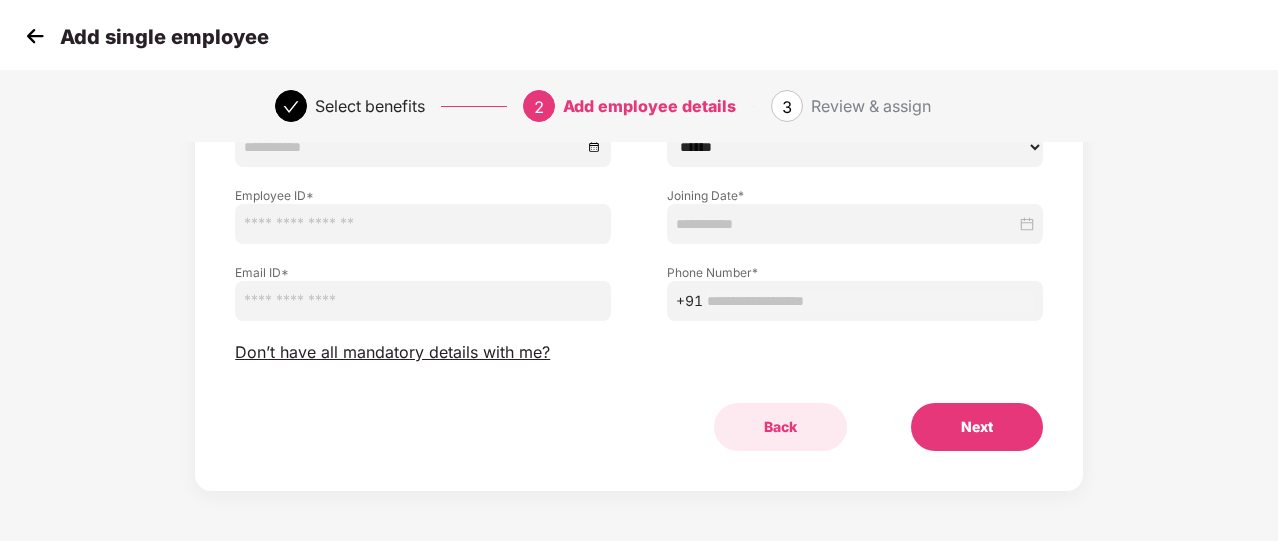 click on "Back" at bounding box center (780, 427) 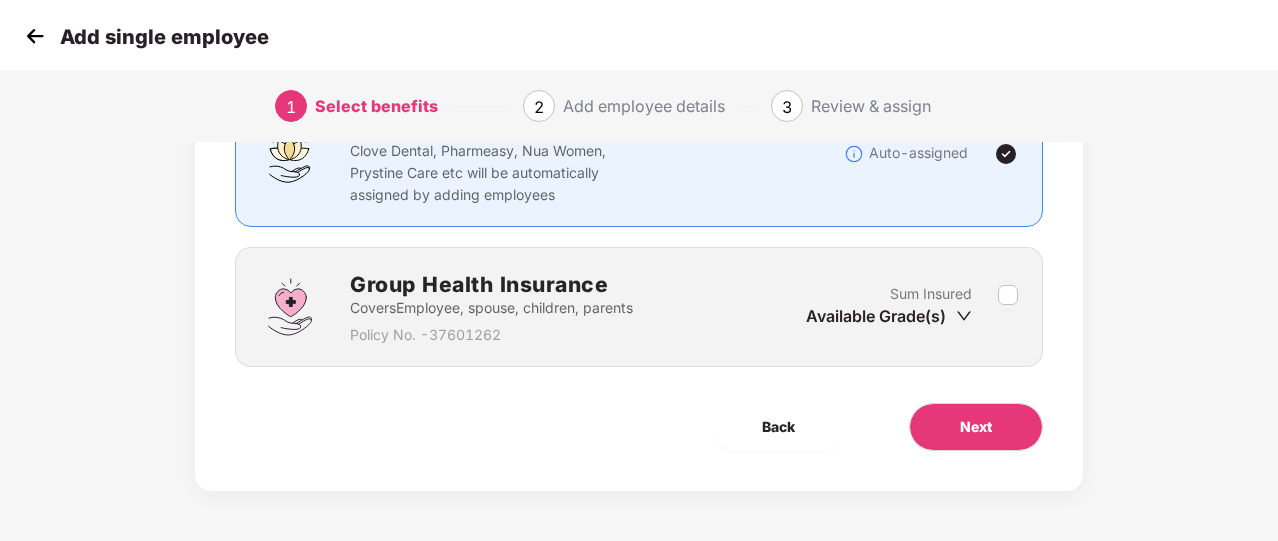 scroll, scrollTop: 196, scrollLeft: 0, axis: vertical 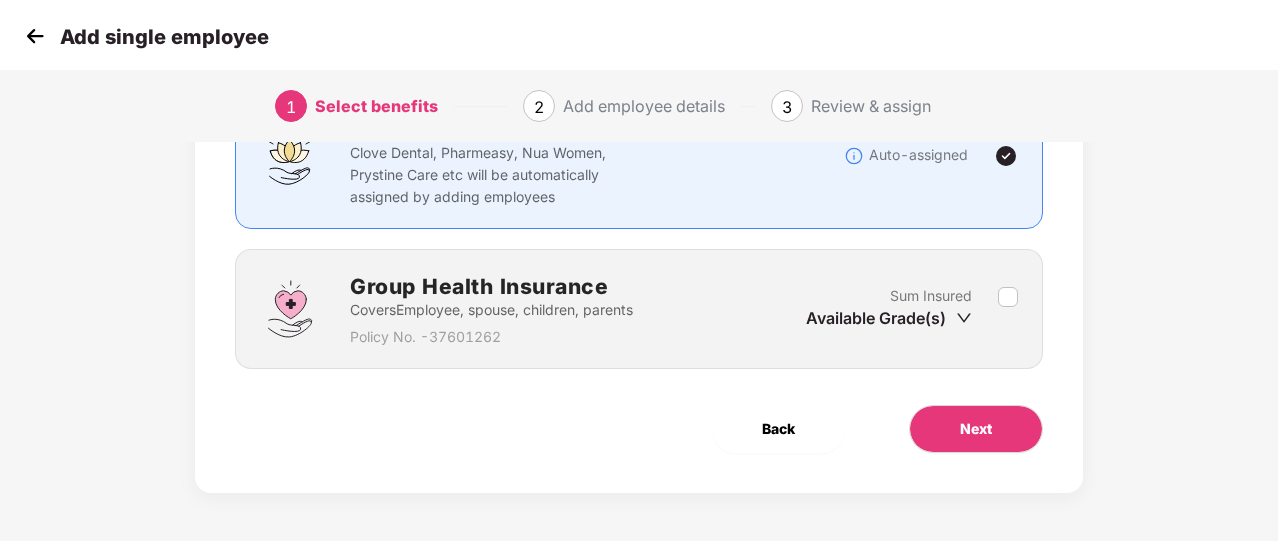 click on "Back" at bounding box center (778, 429) 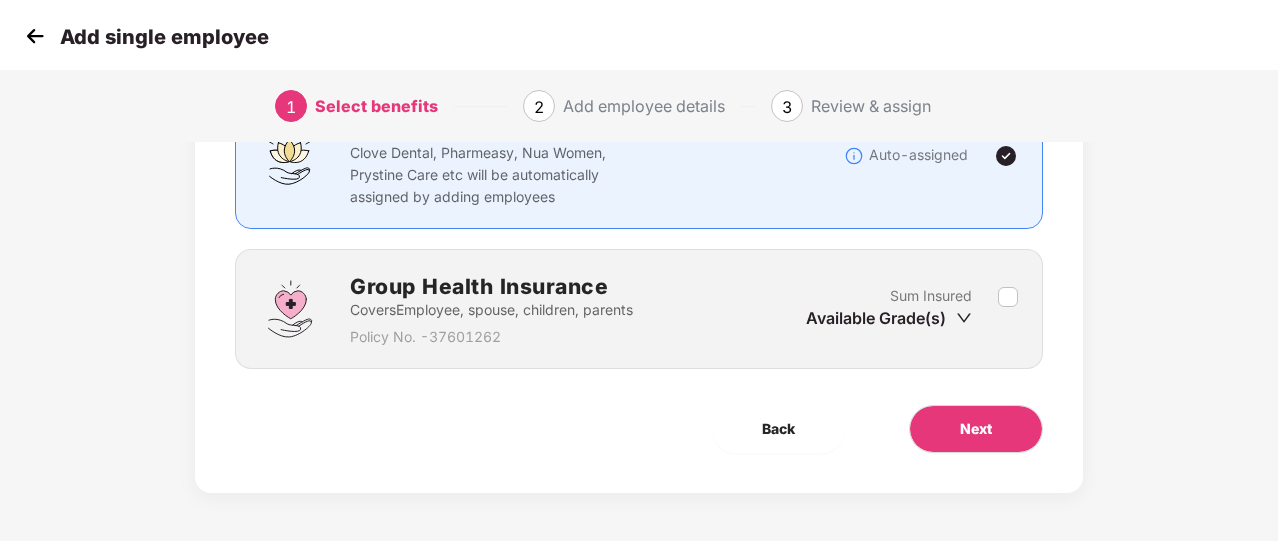 scroll, scrollTop: 24, scrollLeft: 0, axis: vertical 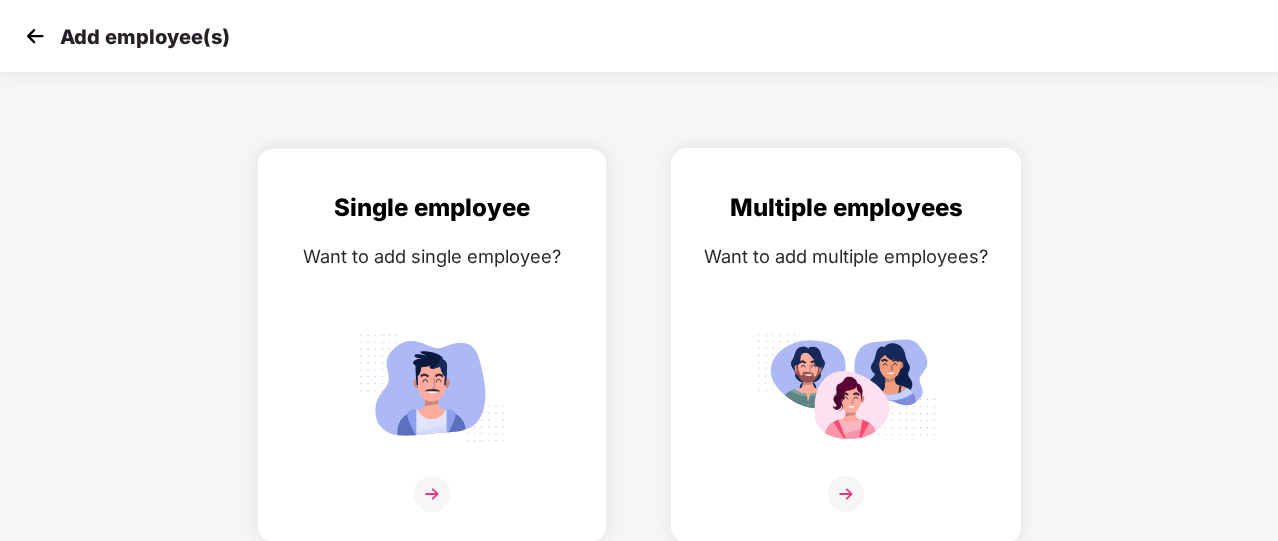 click on "Multiple employees Want to add multiple employees?" at bounding box center (846, 363) 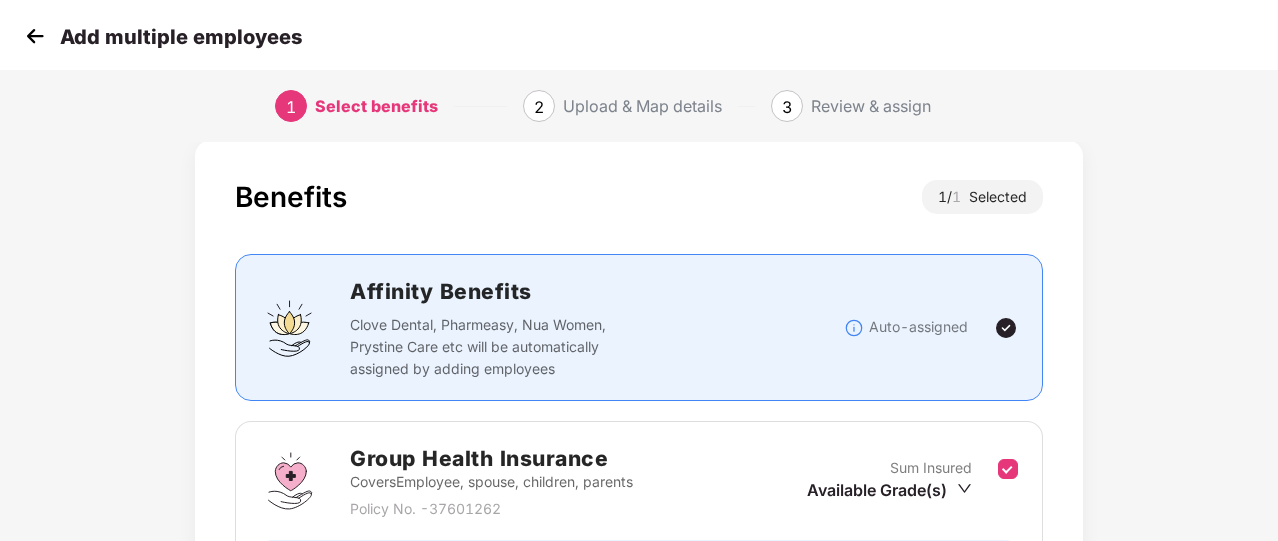 scroll, scrollTop: 263, scrollLeft: 0, axis: vertical 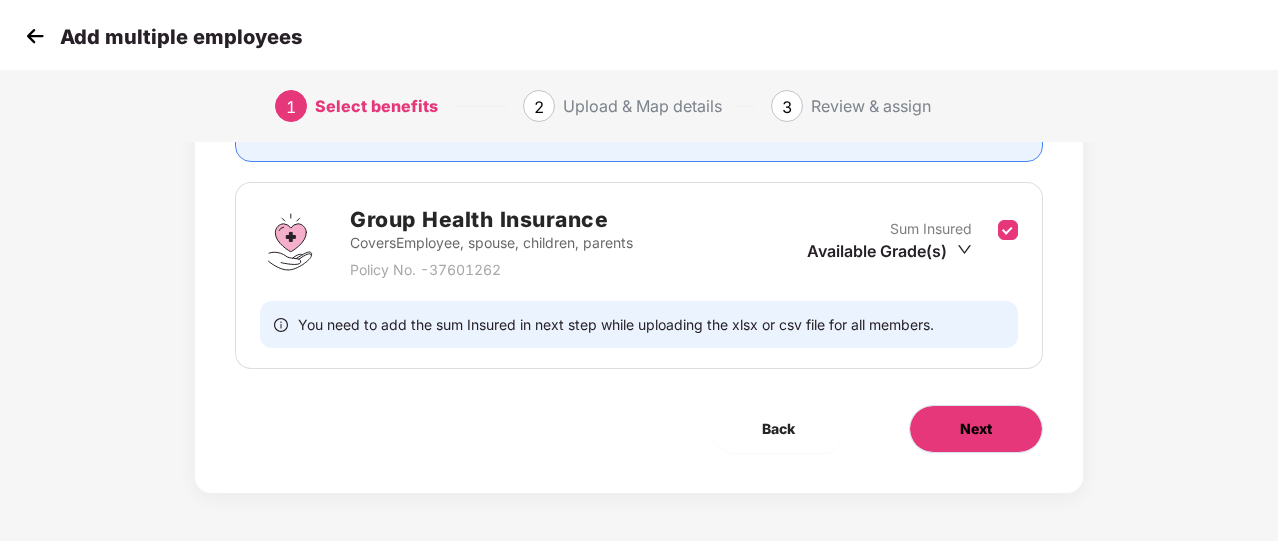 click on "Next" at bounding box center (976, 429) 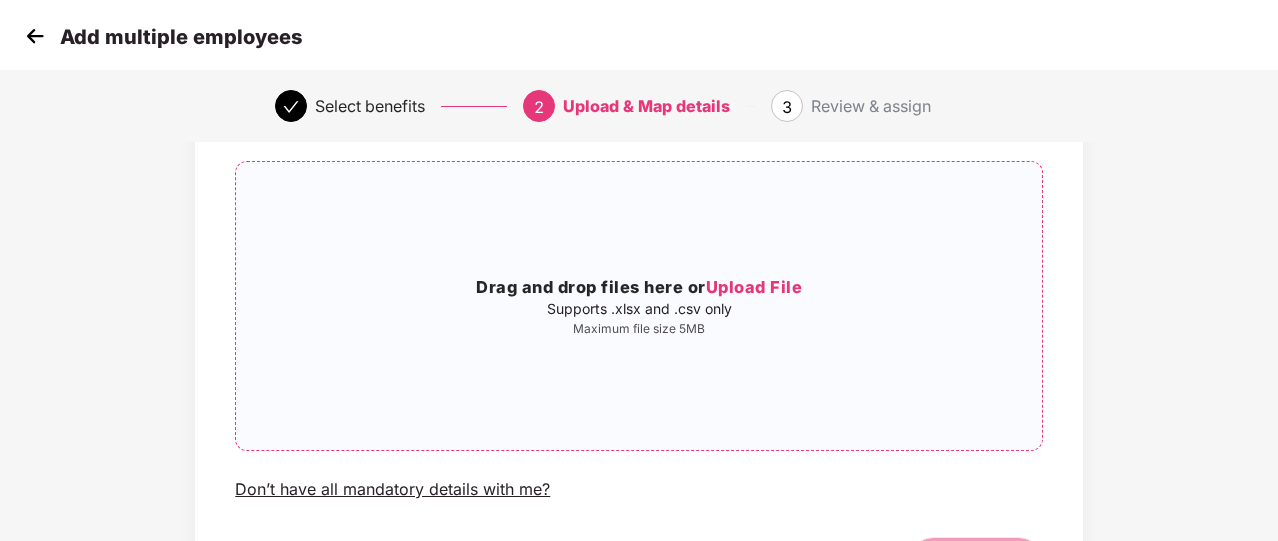 scroll, scrollTop: 262, scrollLeft: 0, axis: vertical 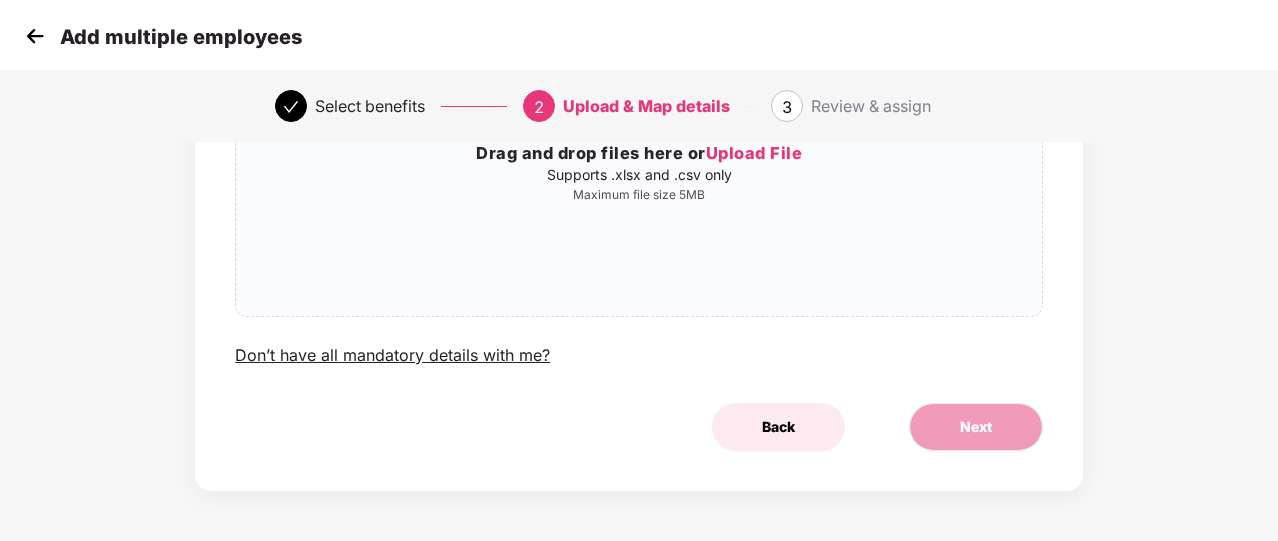 click on "Back" at bounding box center (778, 427) 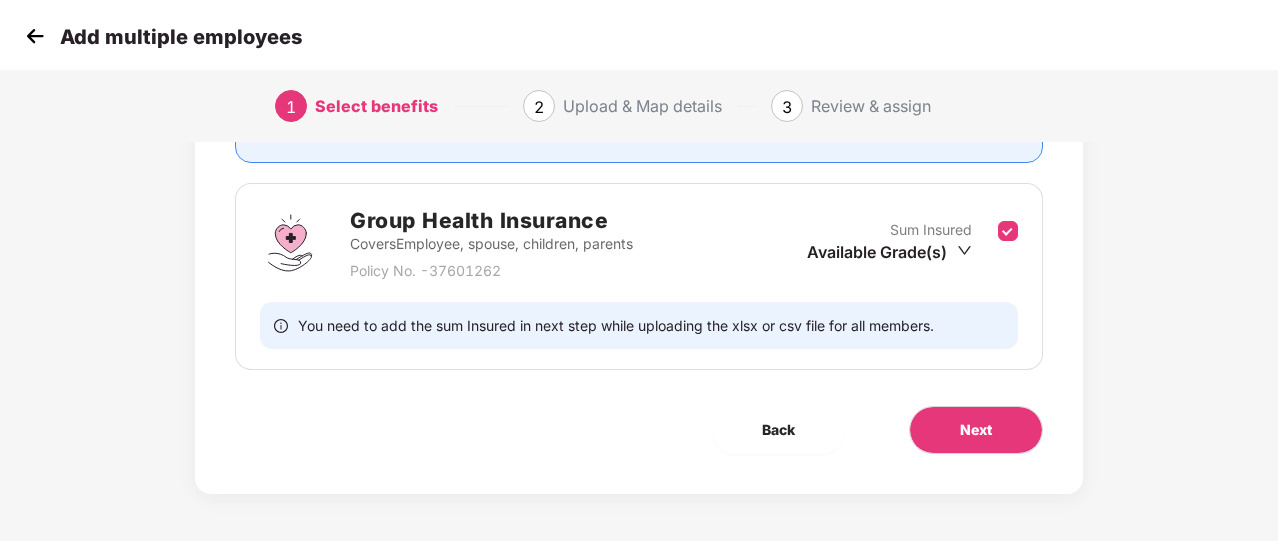 scroll, scrollTop: 0, scrollLeft: 0, axis: both 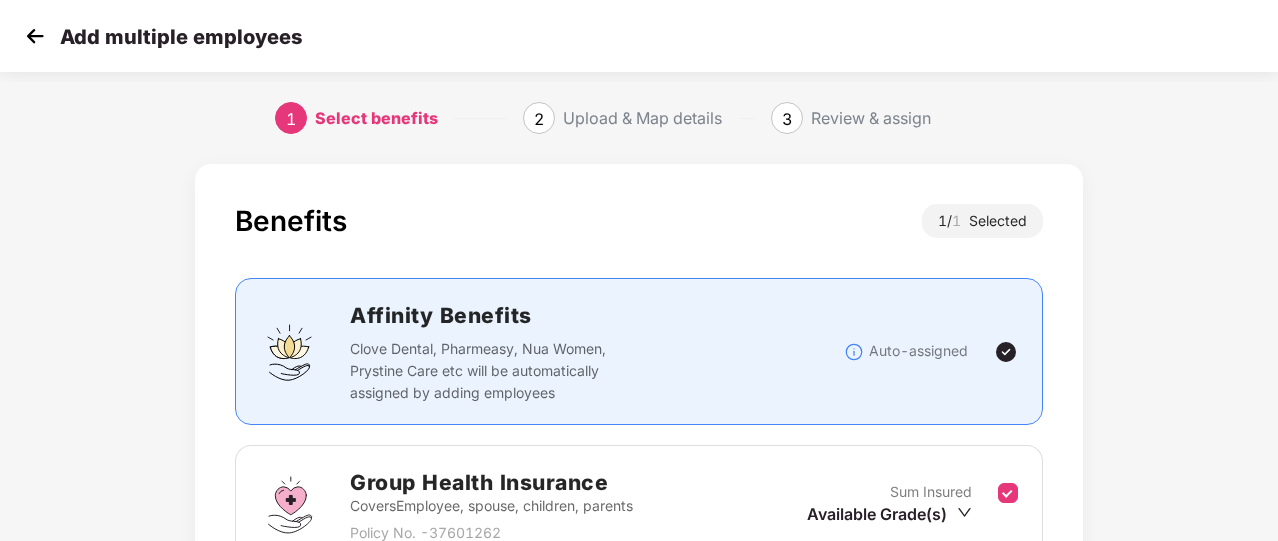 click at bounding box center [35, 36] 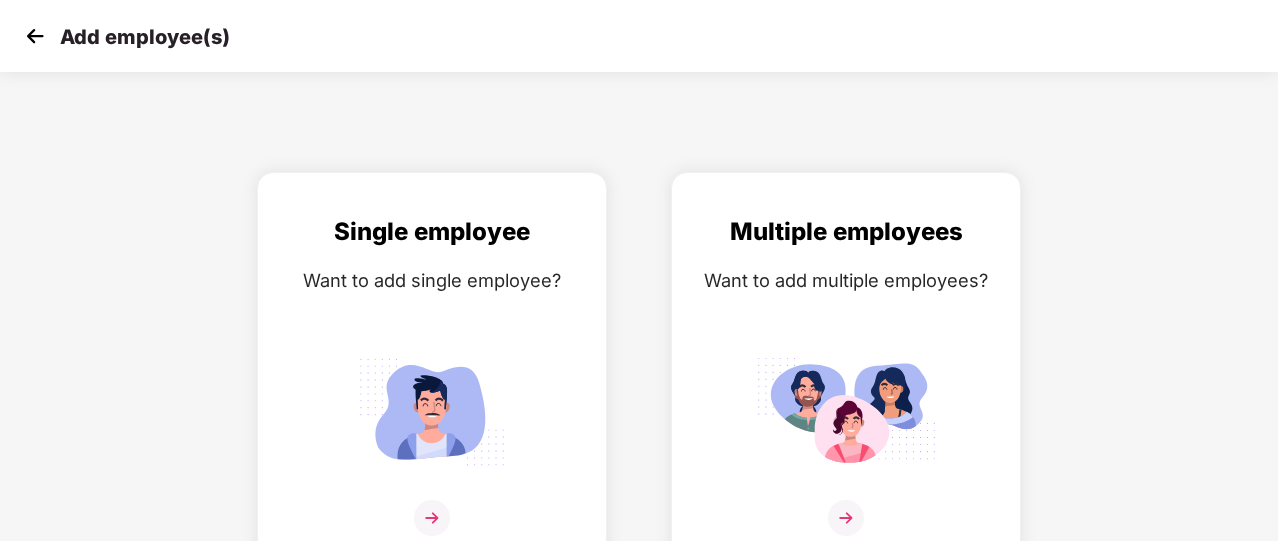 click at bounding box center (35, 36) 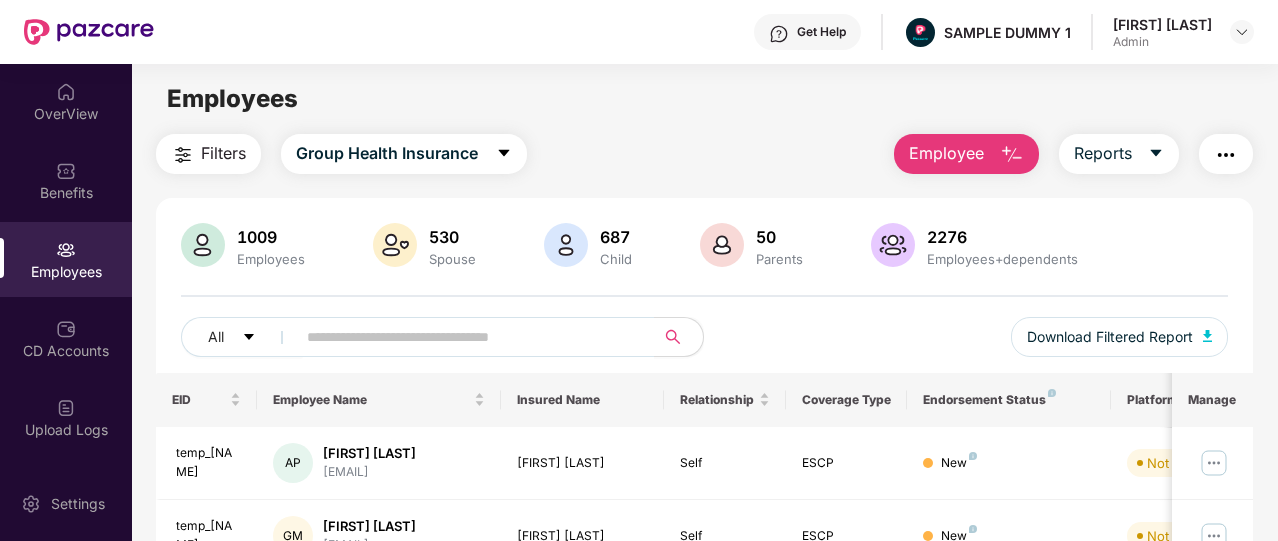 click at bounding box center [1012, 155] 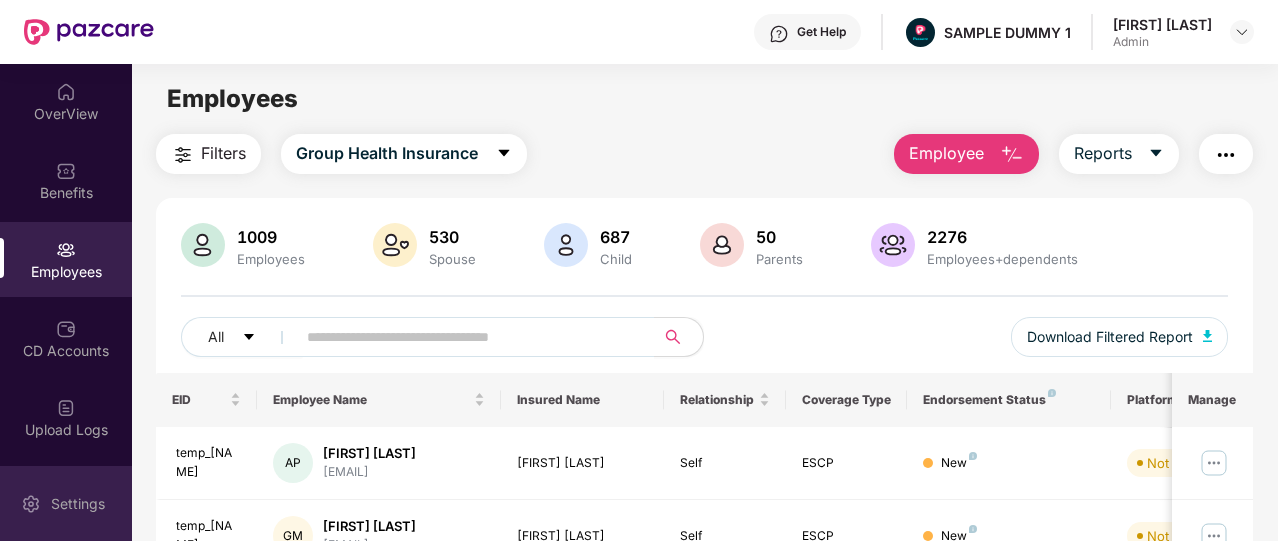 click on "Settings" at bounding box center [66, 503] 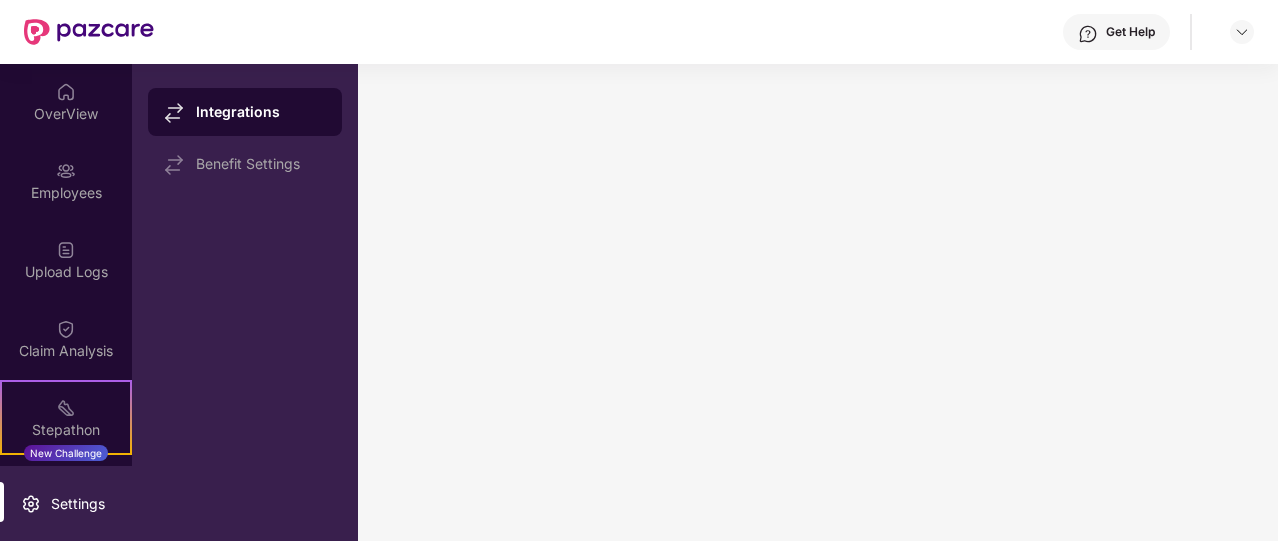 scroll, scrollTop: 0, scrollLeft: 0, axis: both 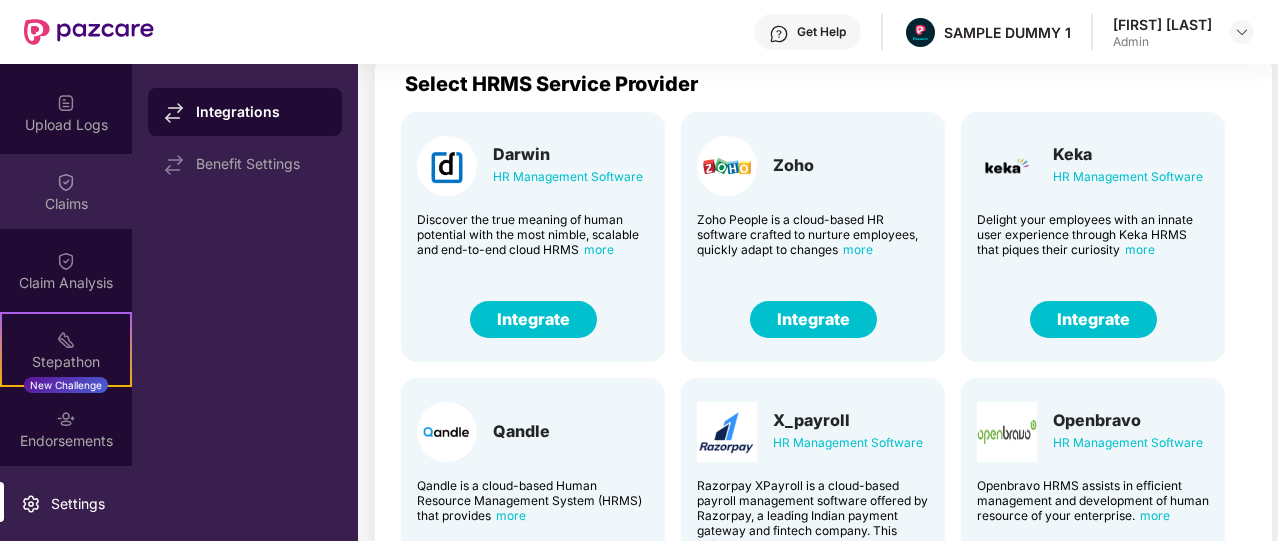 click on "Claims" at bounding box center (66, 191) 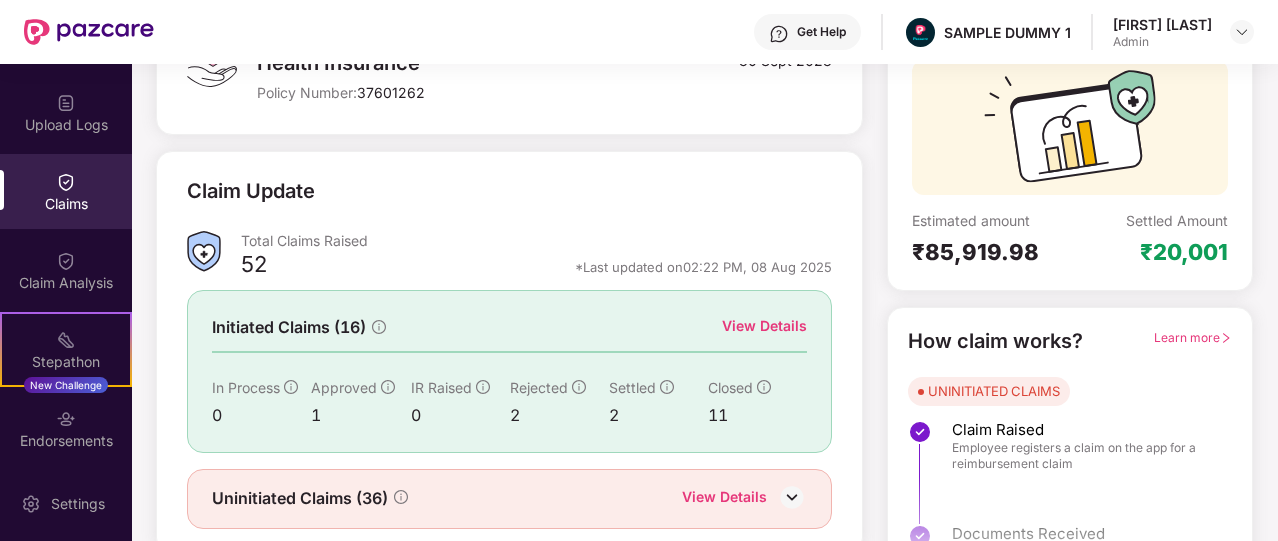 scroll, scrollTop: 240, scrollLeft: 0, axis: vertical 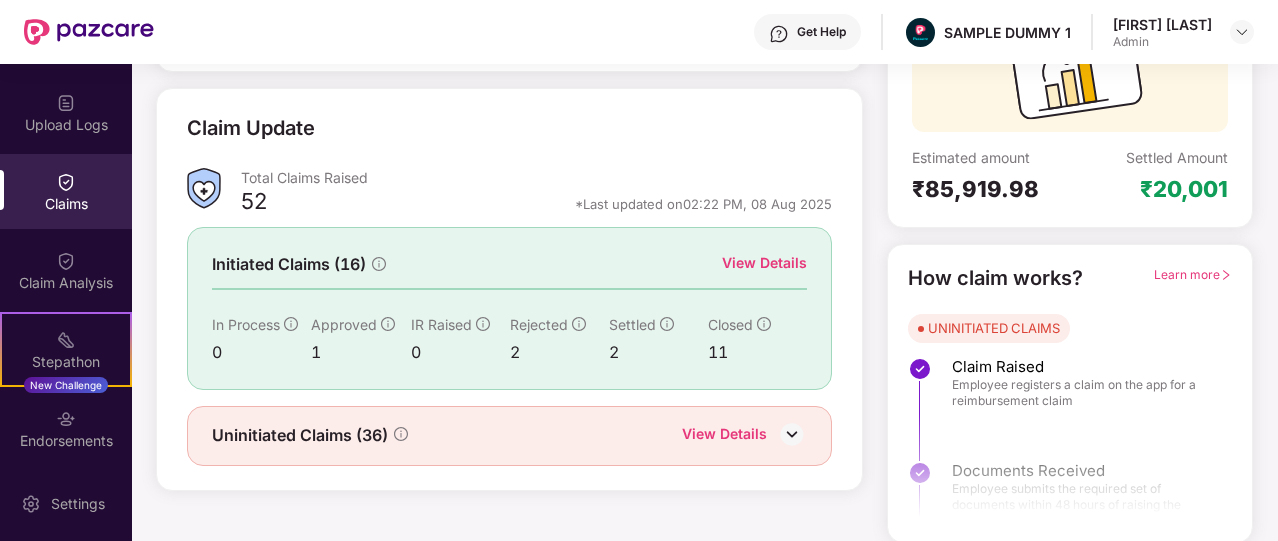 click on "View Details" at bounding box center [764, 263] 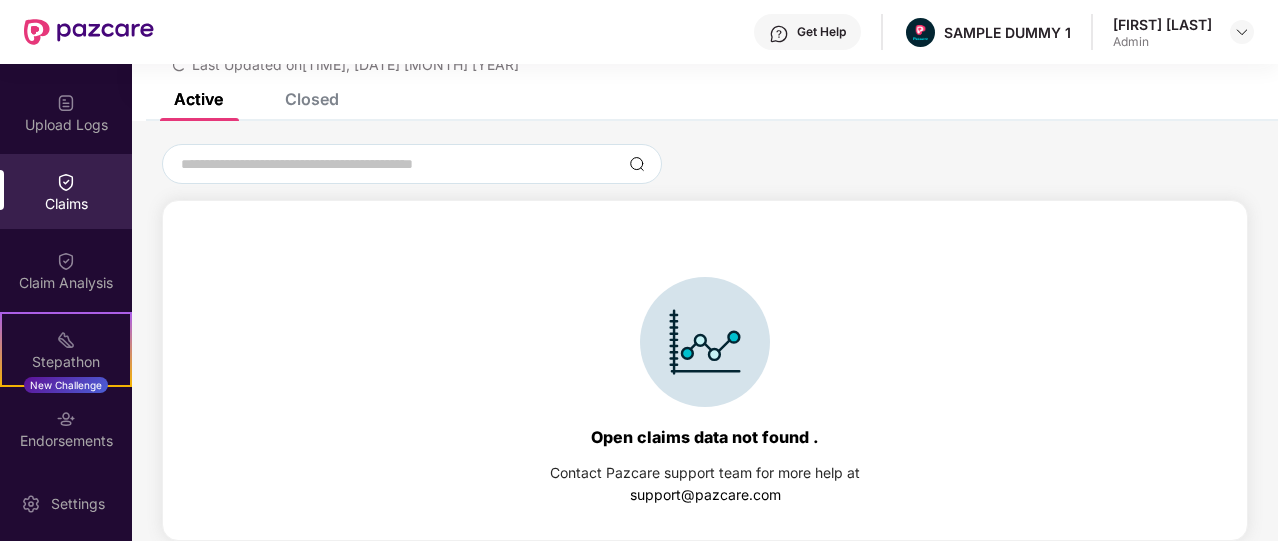 scroll, scrollTop: 86, scrollLeft: 0, axis: vertical 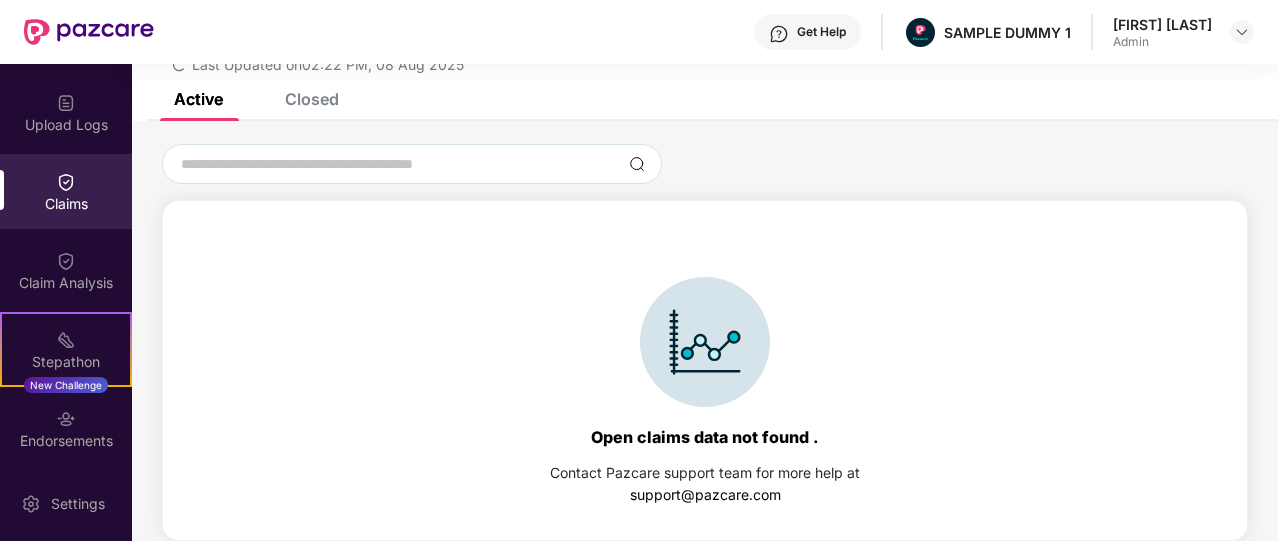 click on "Closed" at bounding box center [312, 99] 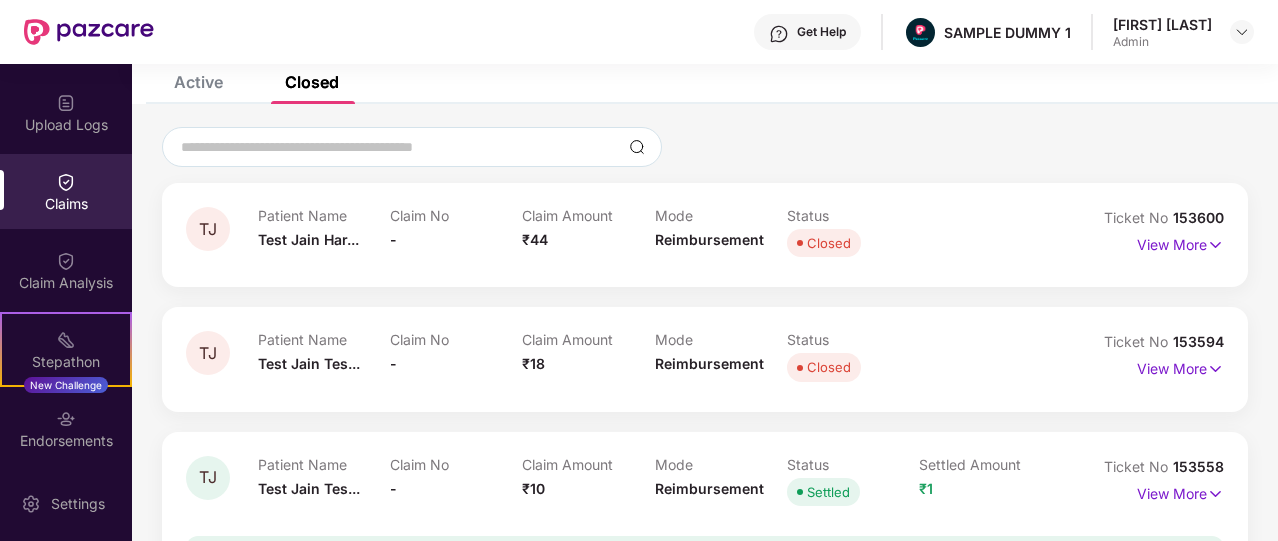 scroll, scrollTop: 0, scrollLeft: 0, axis: both 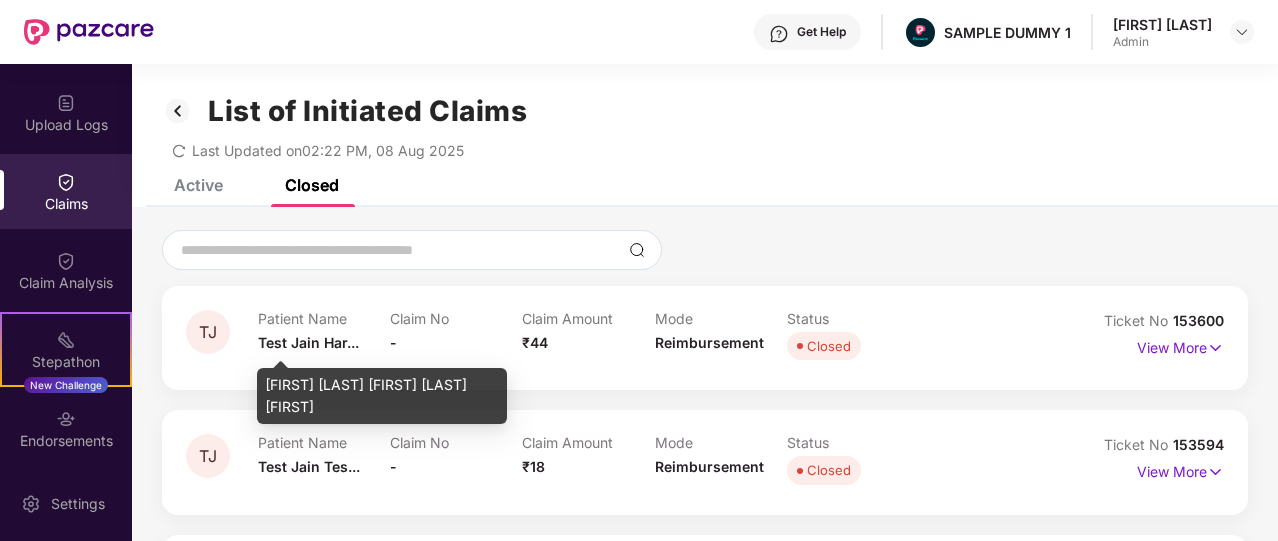 click on "Test Jain Har..." at bounding box center [308, 342] 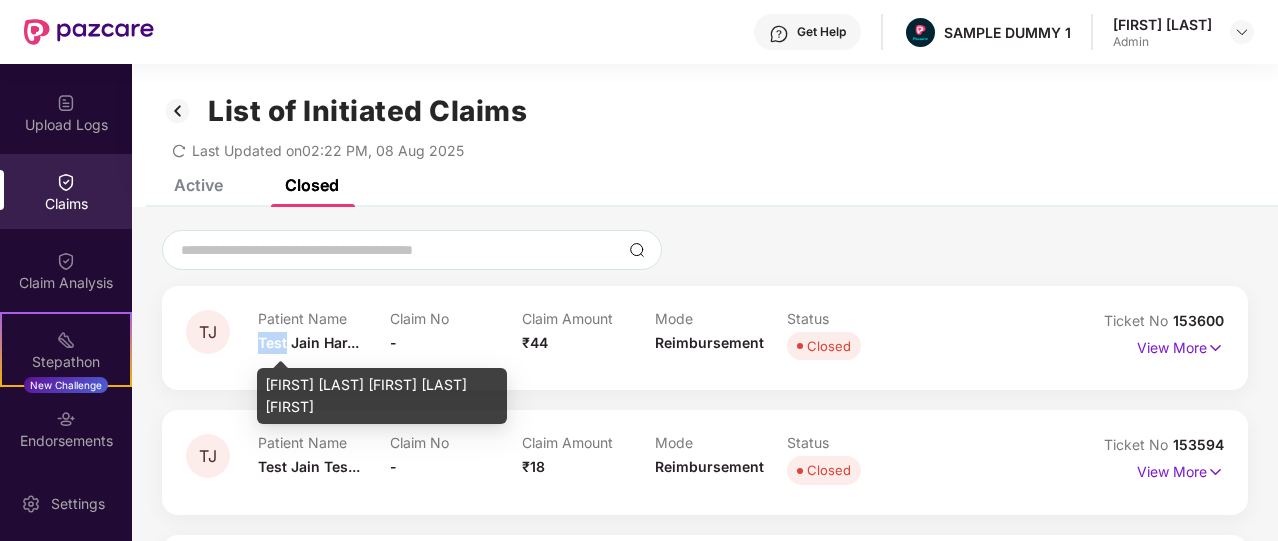 click on "Test Jain Har..." at bounding box center [308, 342] 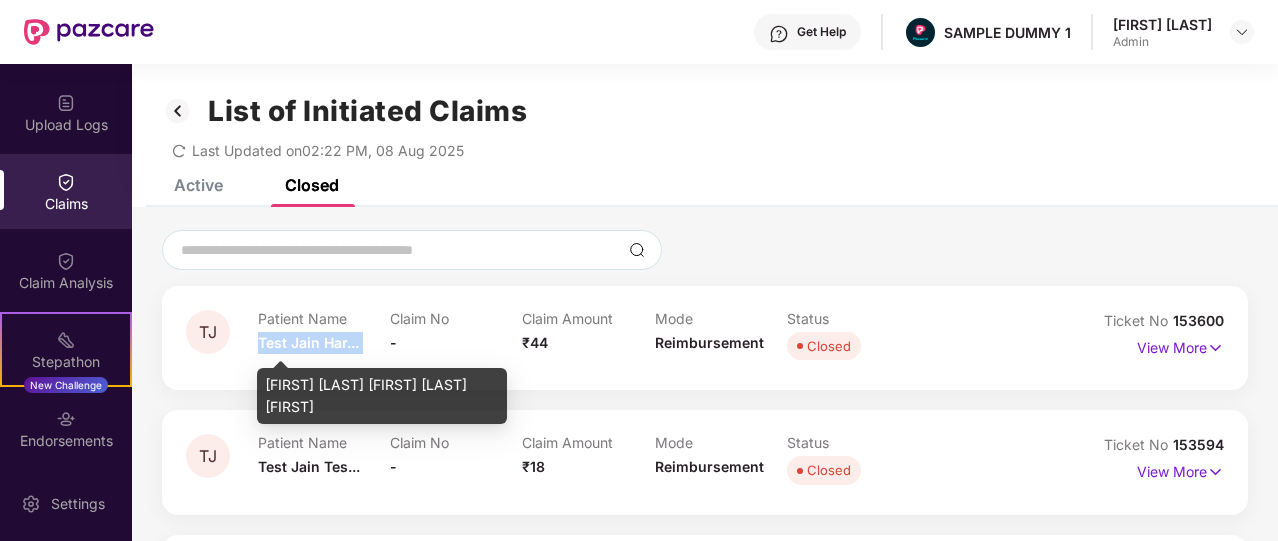 click on "Test Jain Har..." at bounding box center [308, 342] 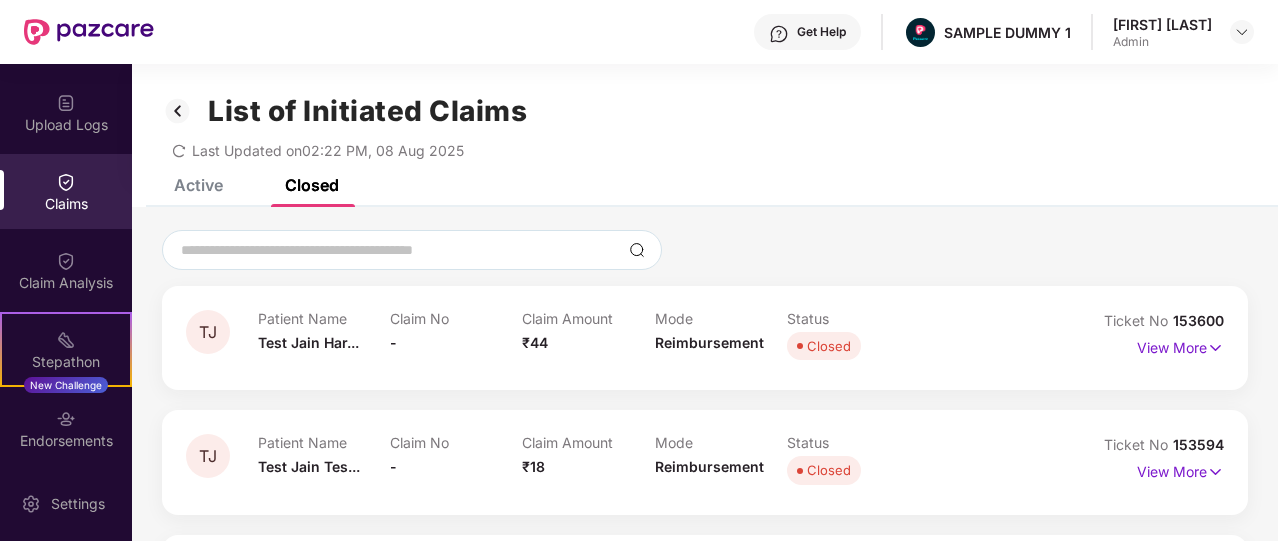 click on "₹44" at bounding box center [535, 342] 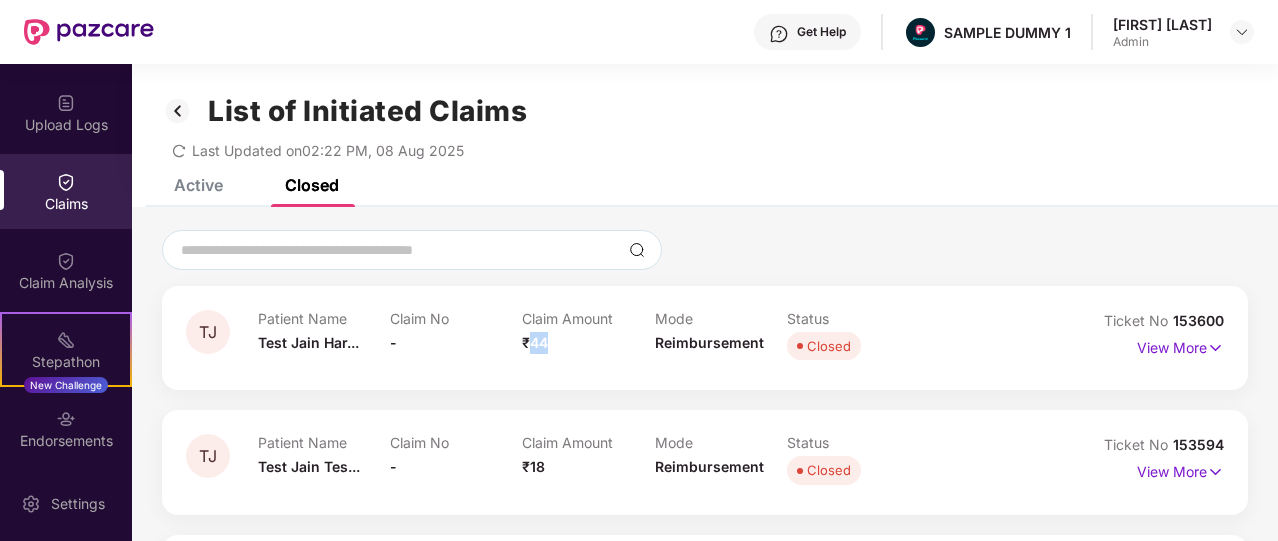 click on "₹44" at bounding box center [535, 342] 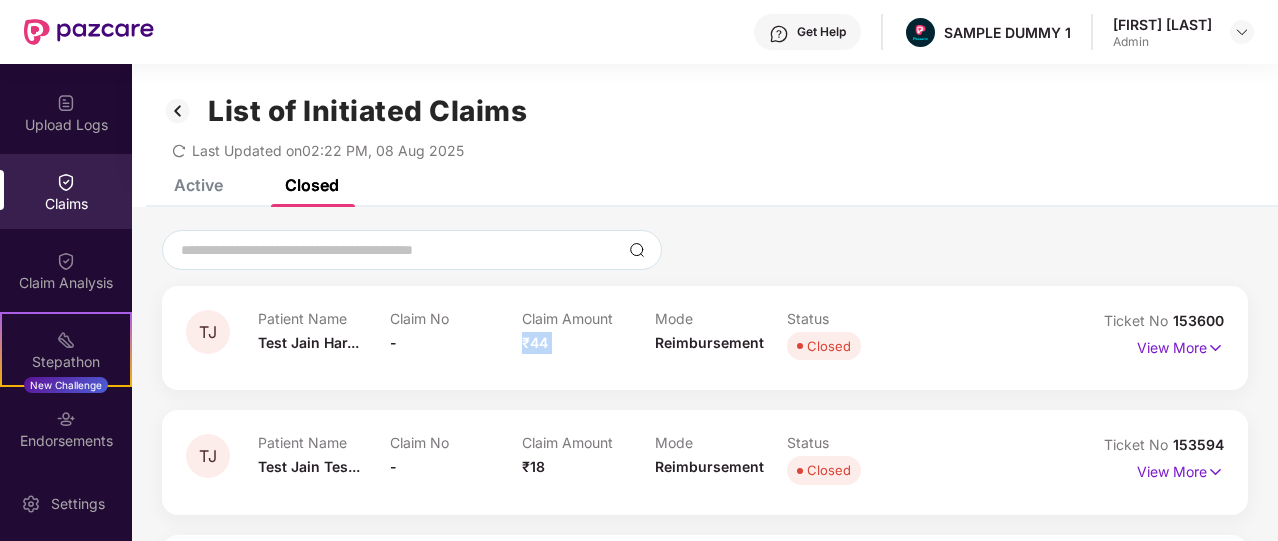 click on "₹44" at bounding box center [535, 342] 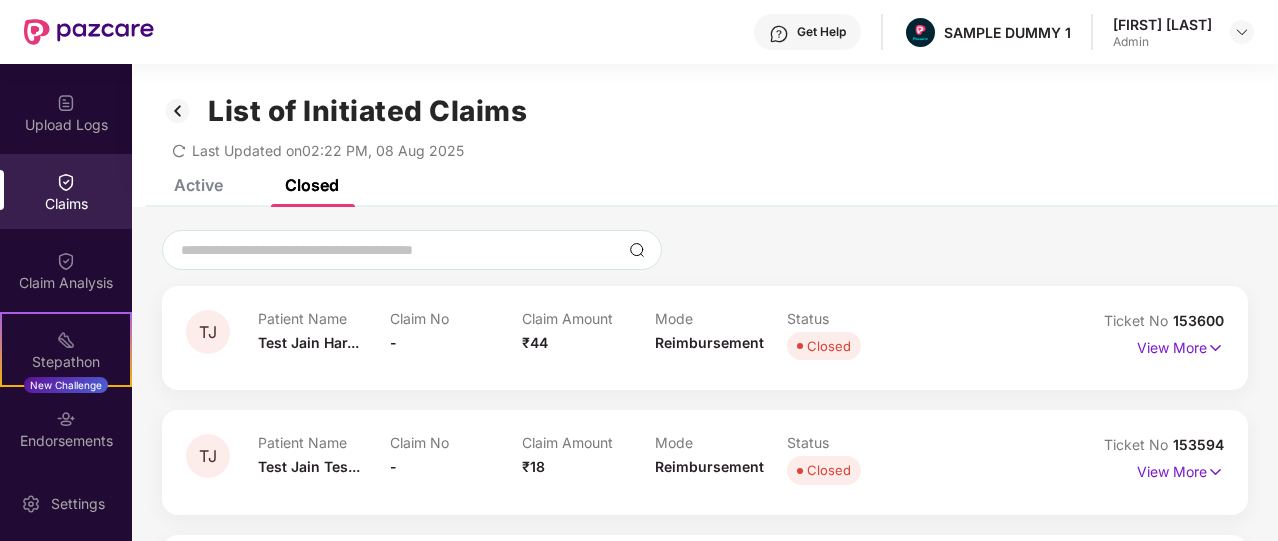 click on "Reimbursement" at bounding box center [709, 342] 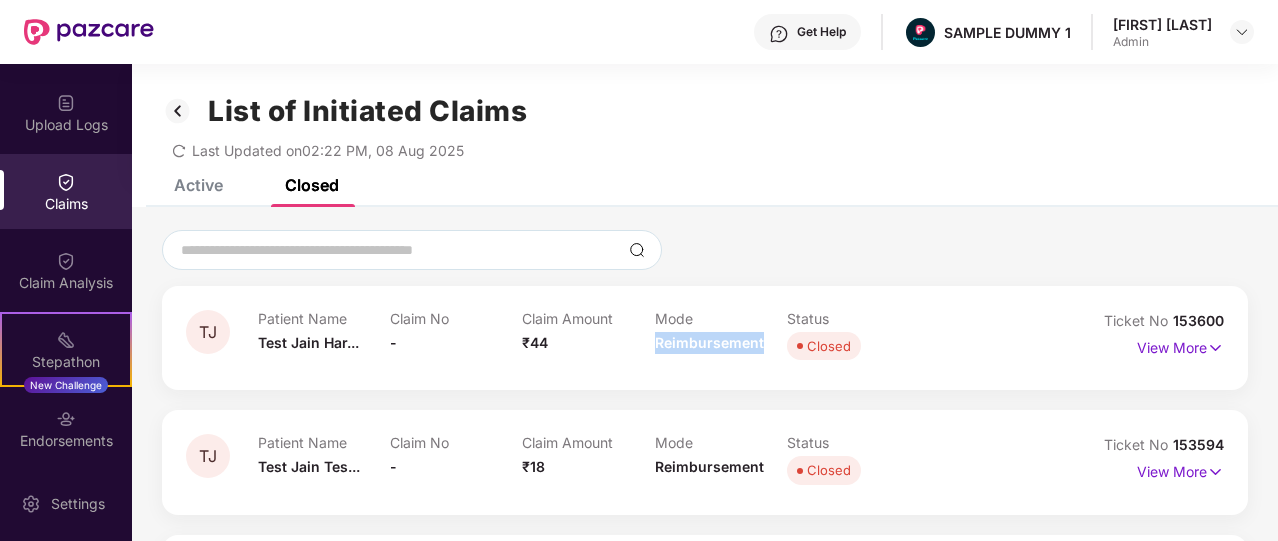 click on "Reimbursement" at bounding box center (709, 342) 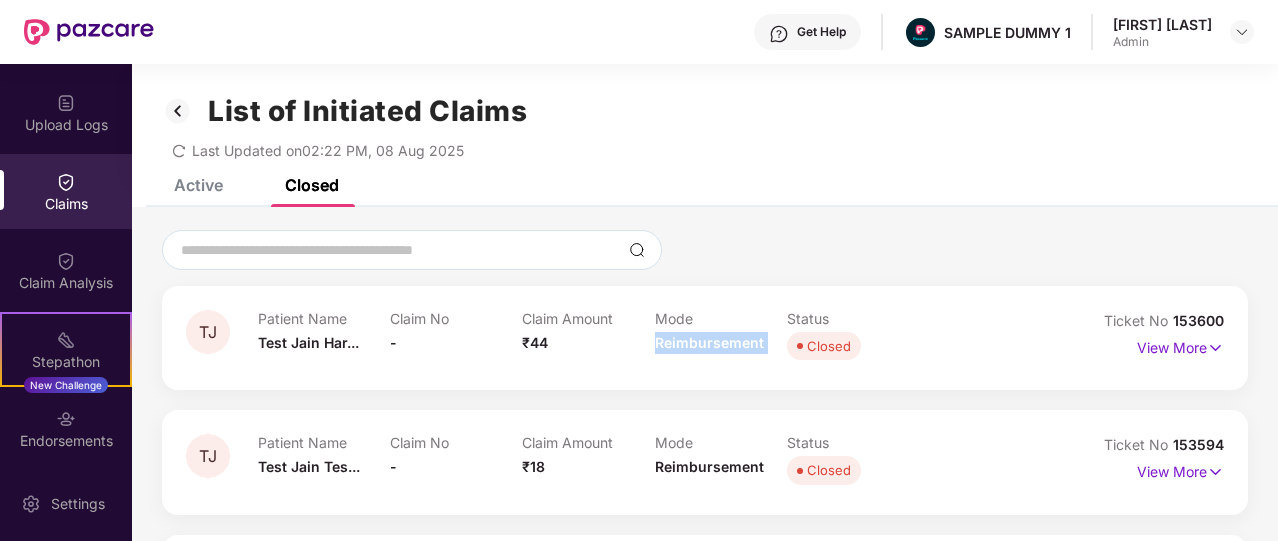 click on "Reimbursement" at bounding box center (709, 342) 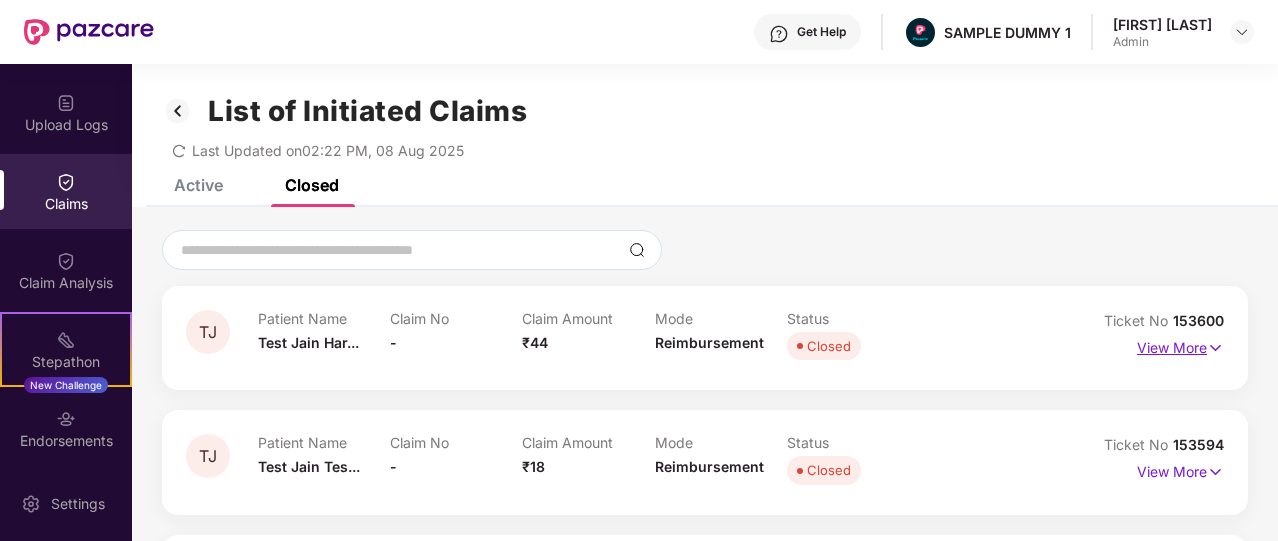 click on "View More" at bounding box center [1180, 345] 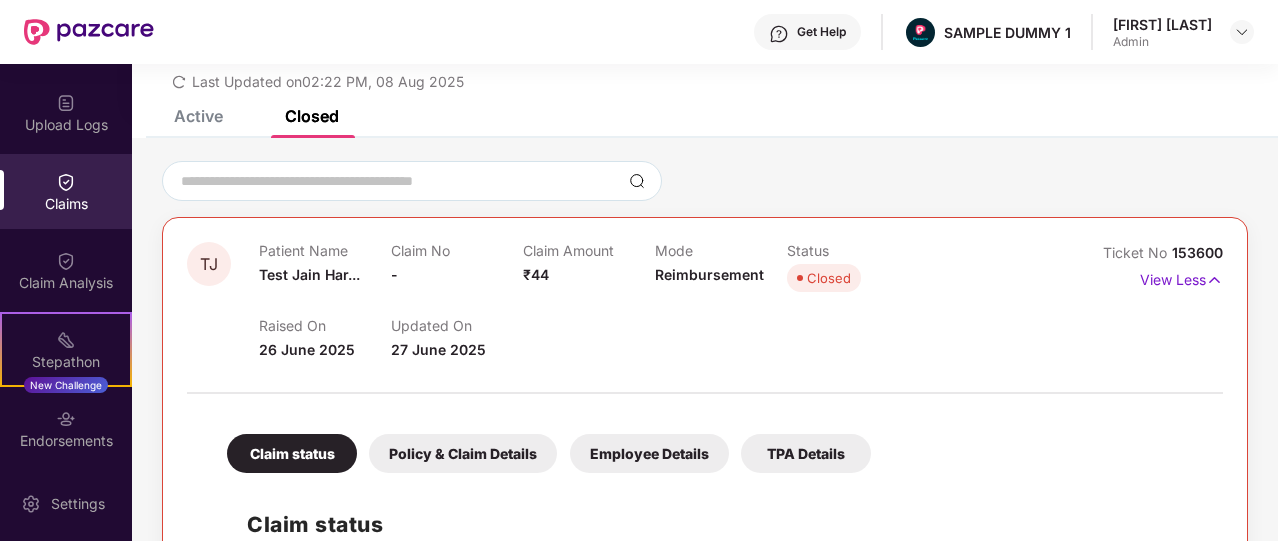 scroll, scrollTop: 64, scrollLeft: 0, axis: vertical 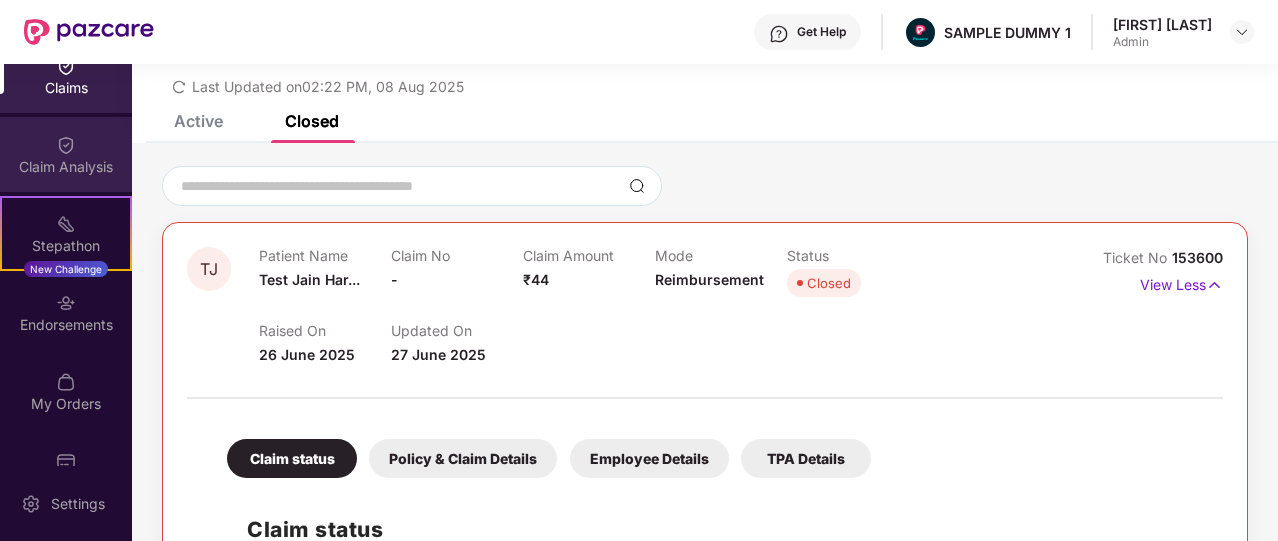 click at bounding box center [66, 145] 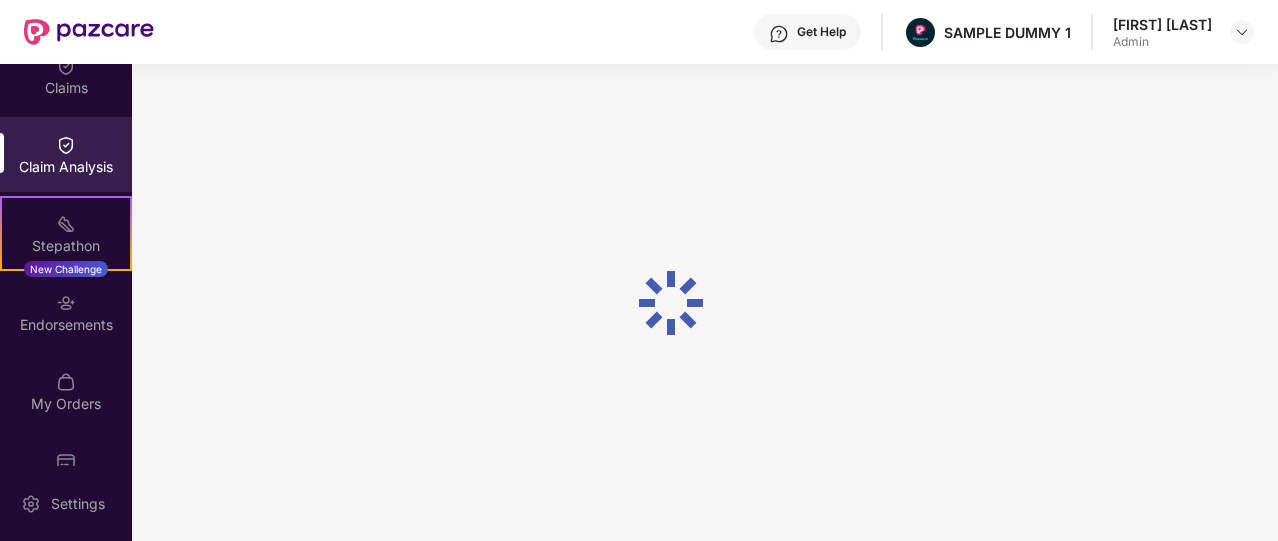 scroll, scrollTop: 0, scrollLeft: 0, axis: both 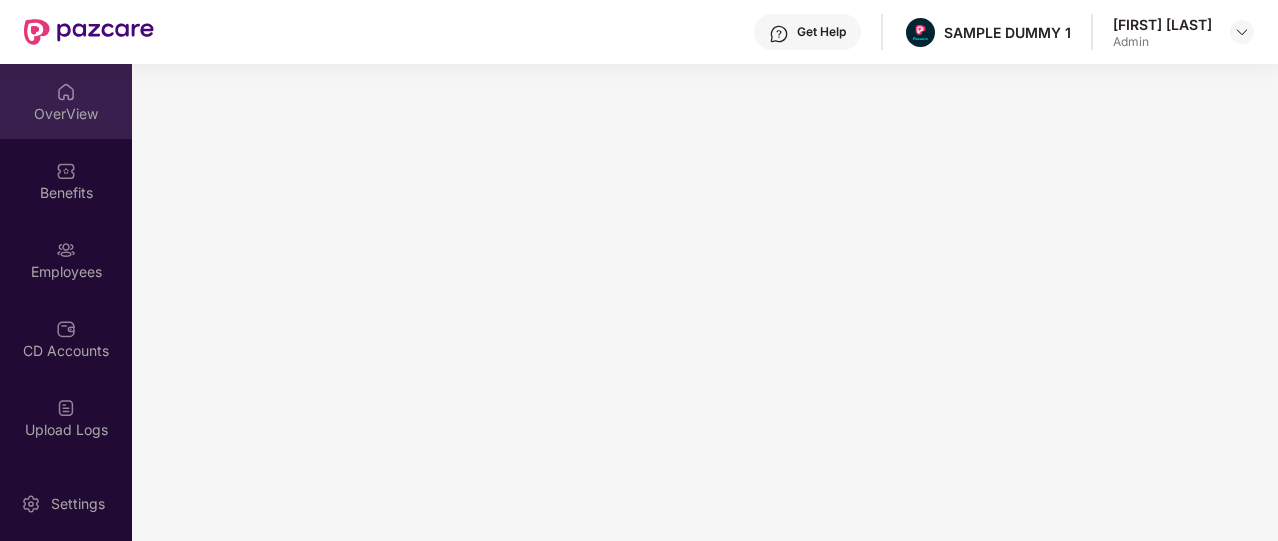 click on "OverView" at bounding box center (66, 114) 